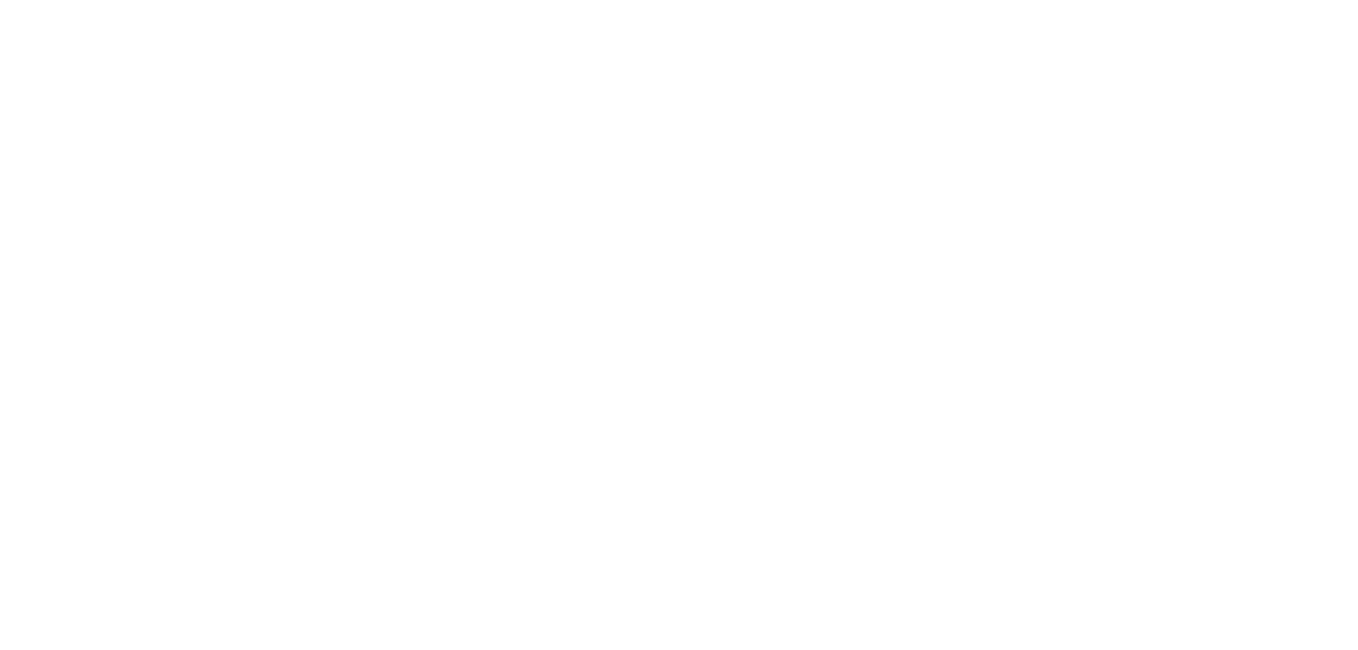 scroll, scrollTop: 0, scrollLeft: 0, axis: both 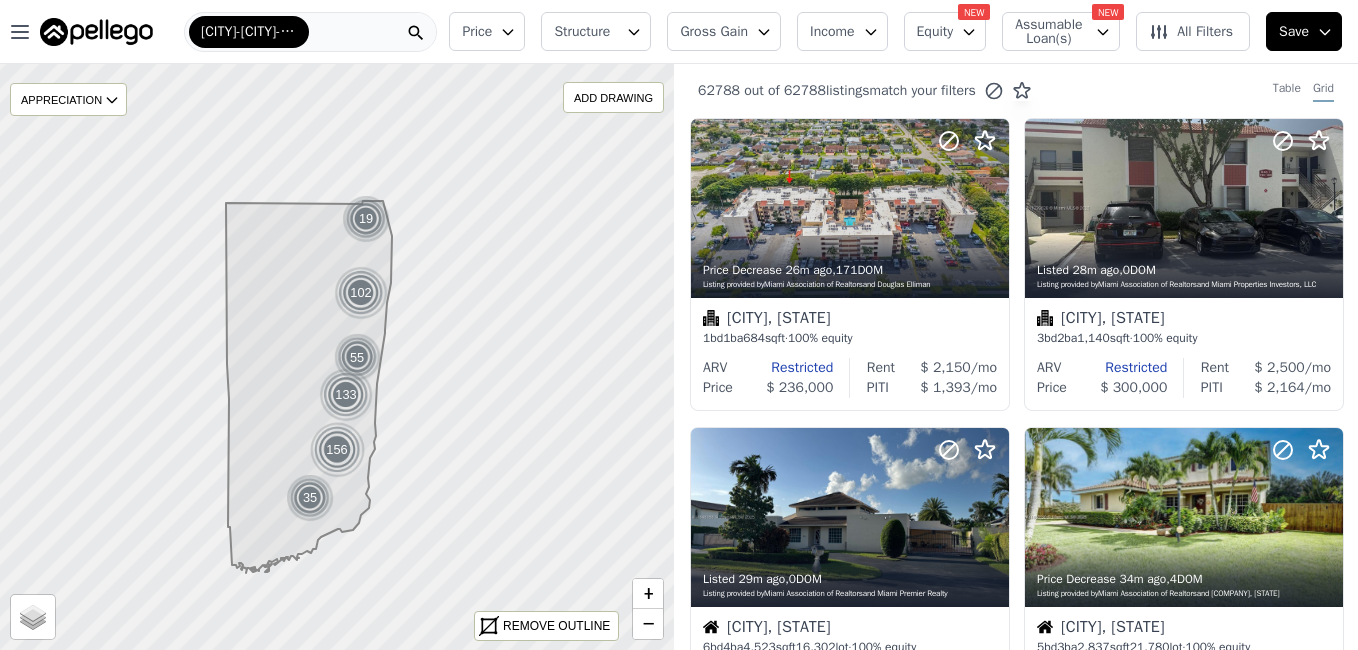click on "62788   out of   62788  listings  match your filters Table Grid" at bounding box center [1016, 91] 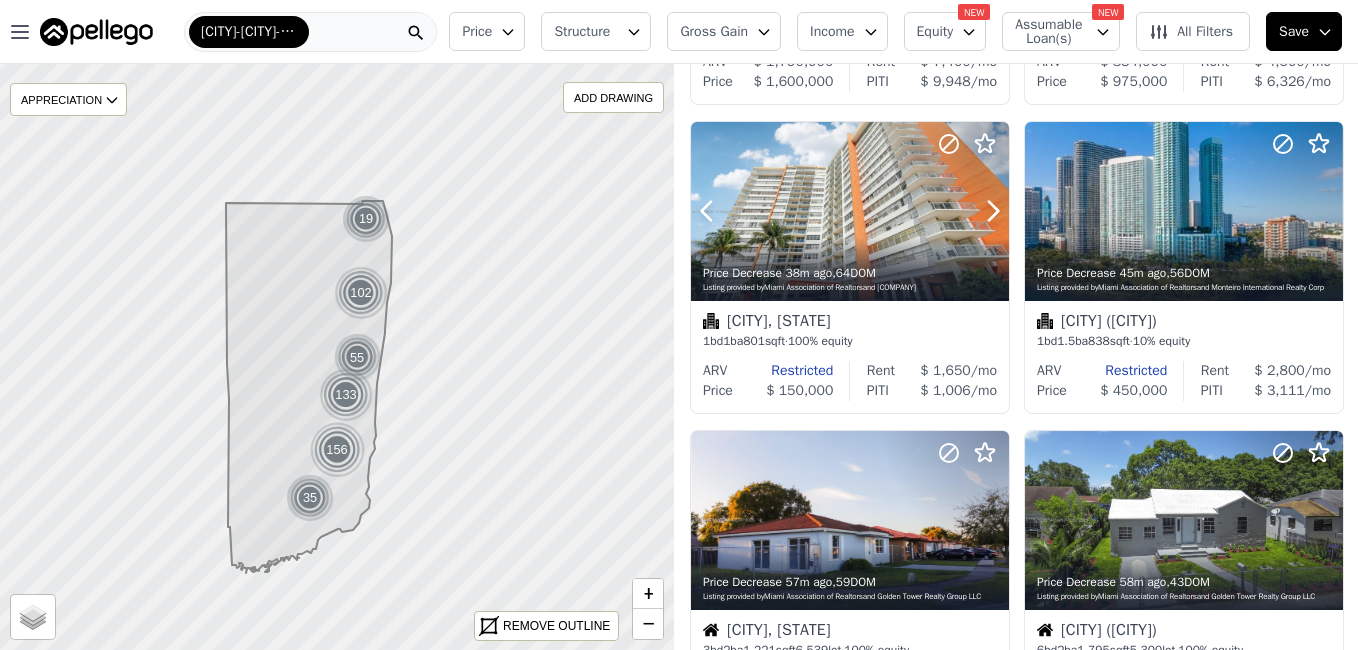 scroll, scrollTop: 614, scrollLeft: 0, axis: vertical 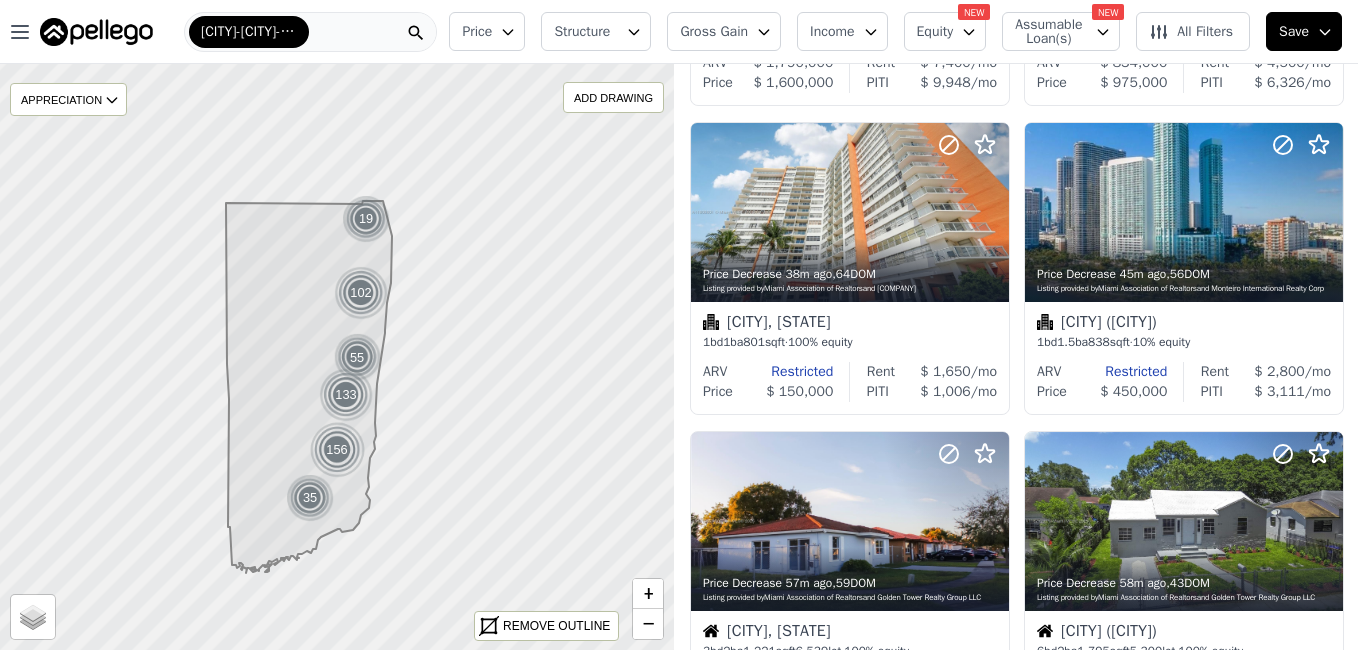 click on "Equity" at bounding box center [935, 32] 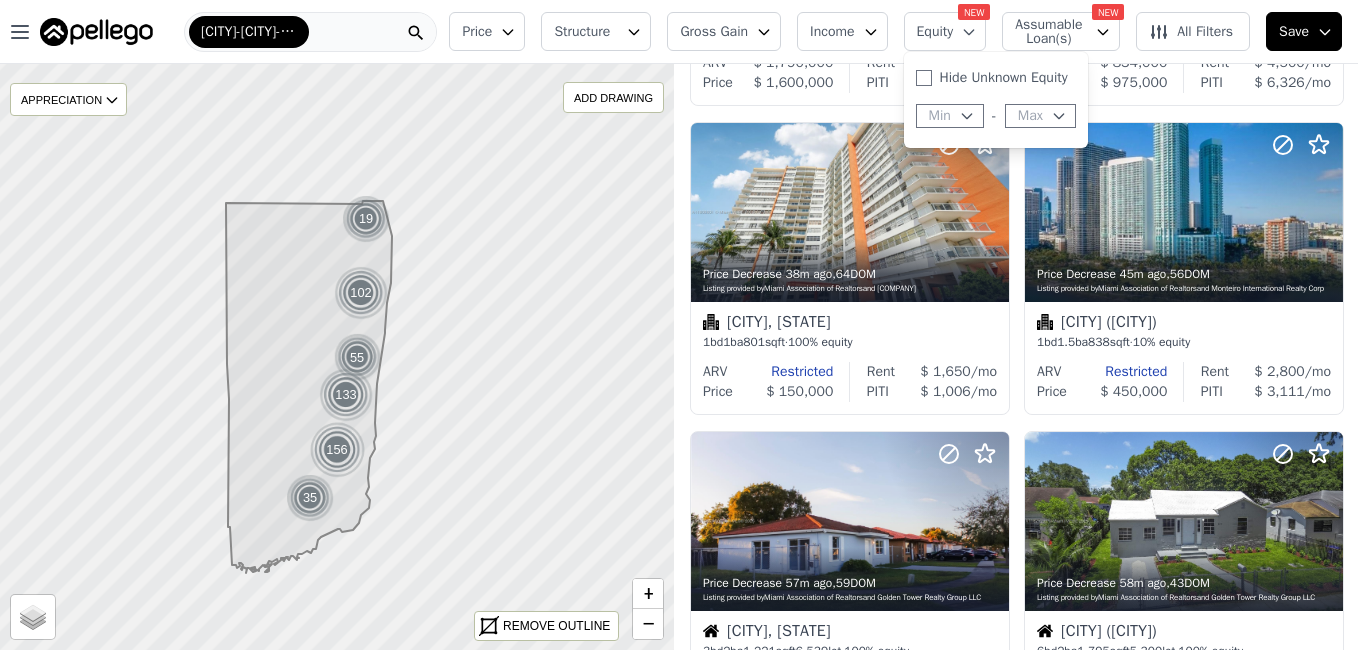 click on "Min" at bounding box center (950, 116) 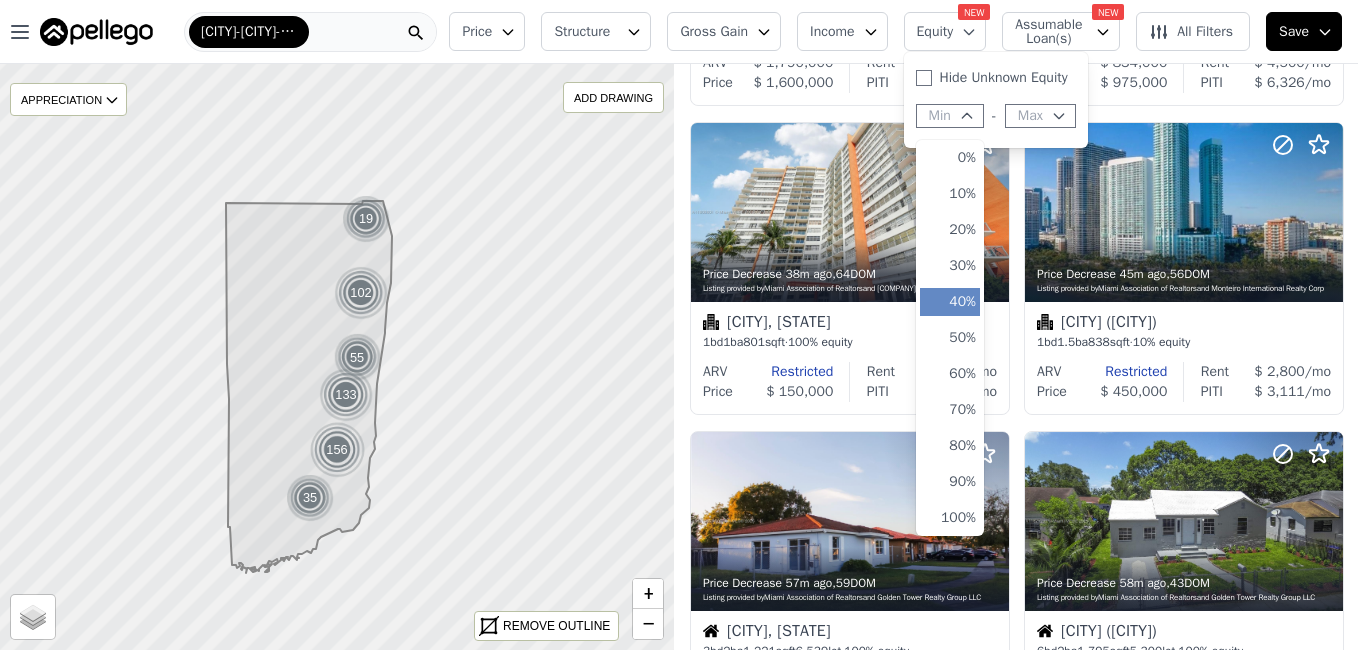 click on "40%" at bounding box center (950, 302) 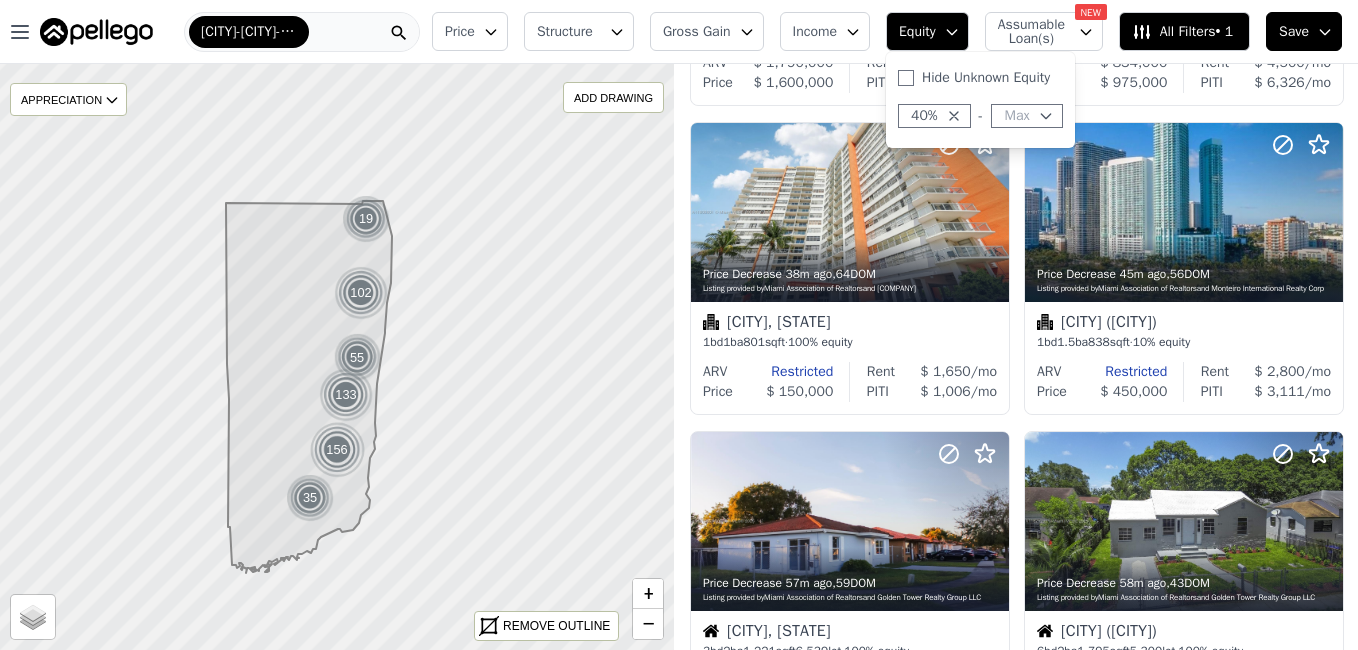 click on "Price" at bounding box center (470, 31) 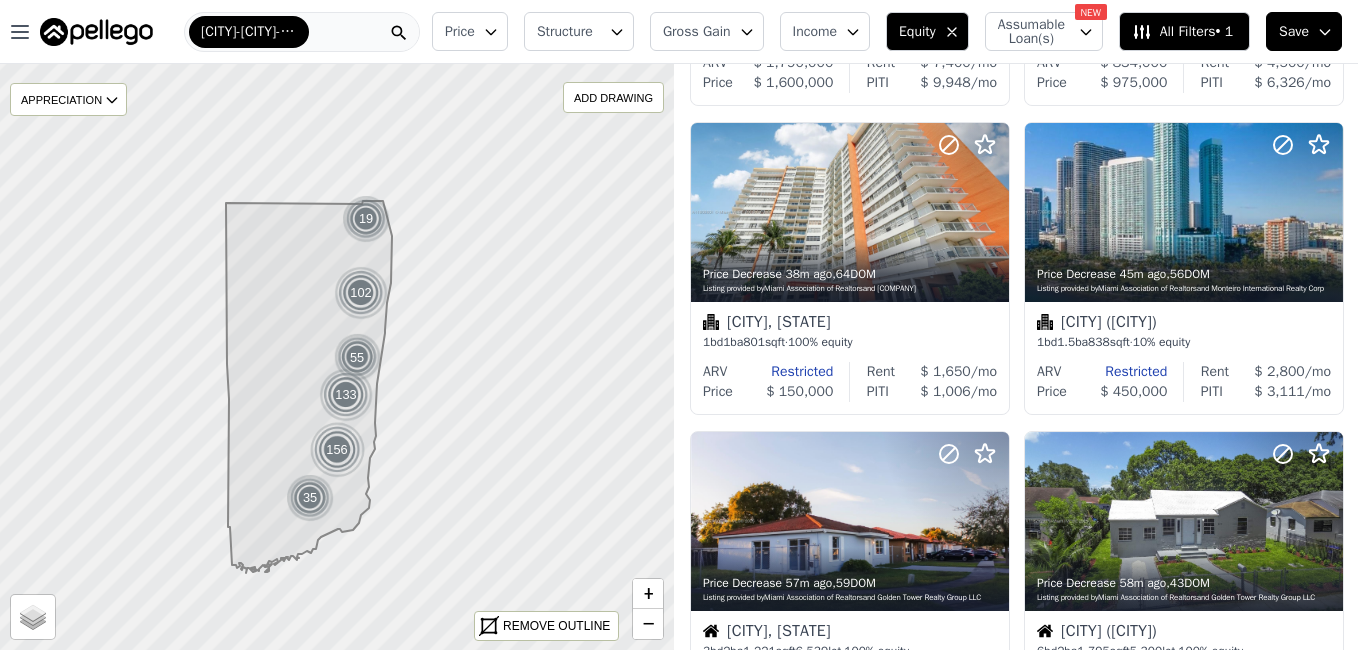 click on "Price" at bounding box center (470, 31) 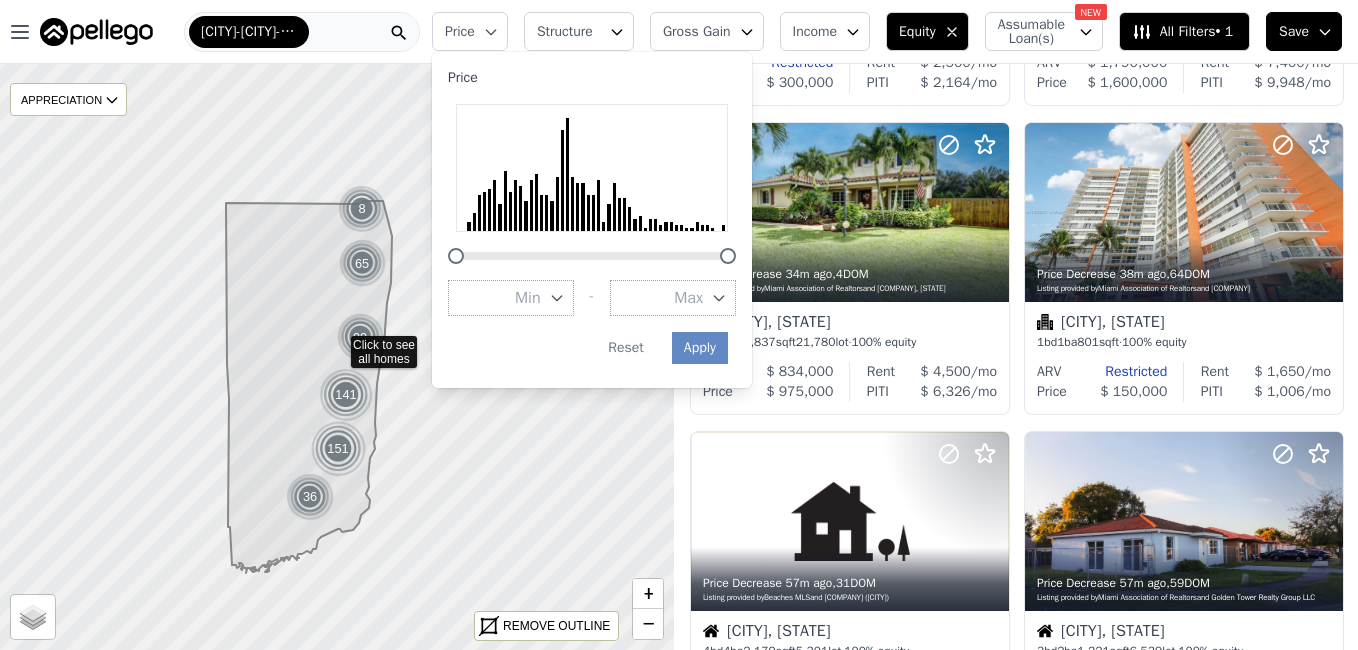 click on "Min" at bounding box center (528, 298) 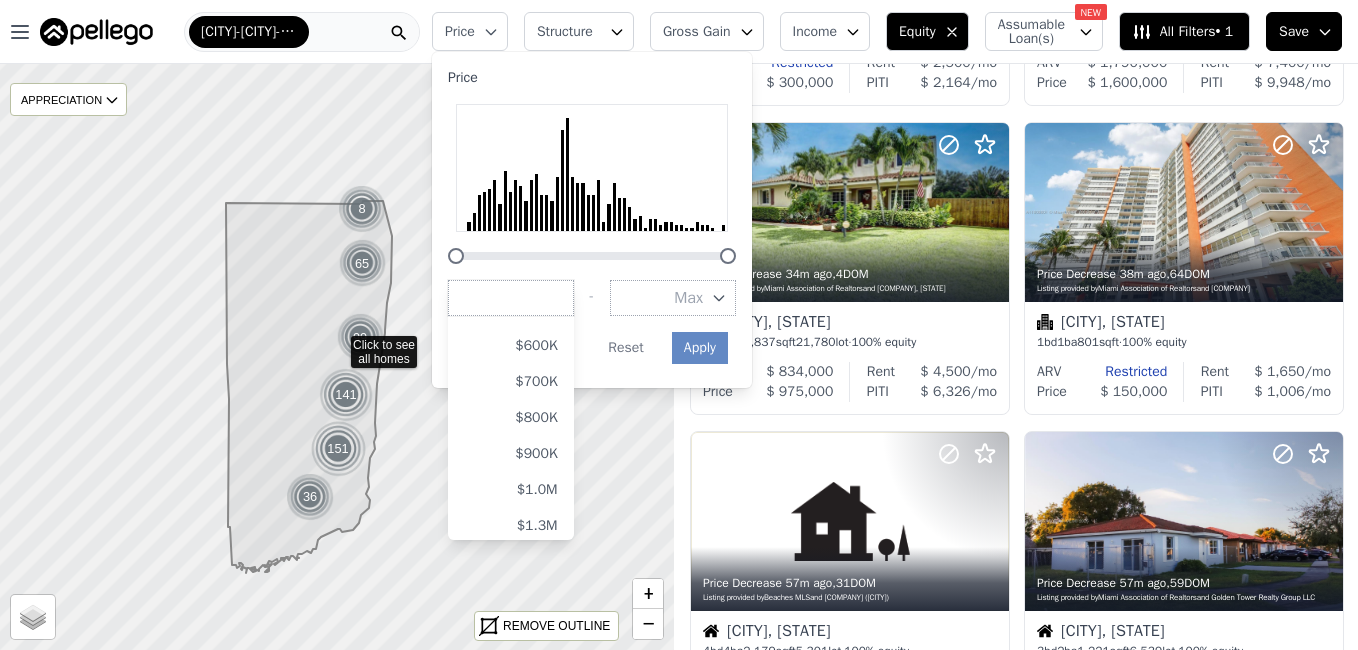 scroll, scrollTop: 205, scrollLeft: 0, axis: vertical 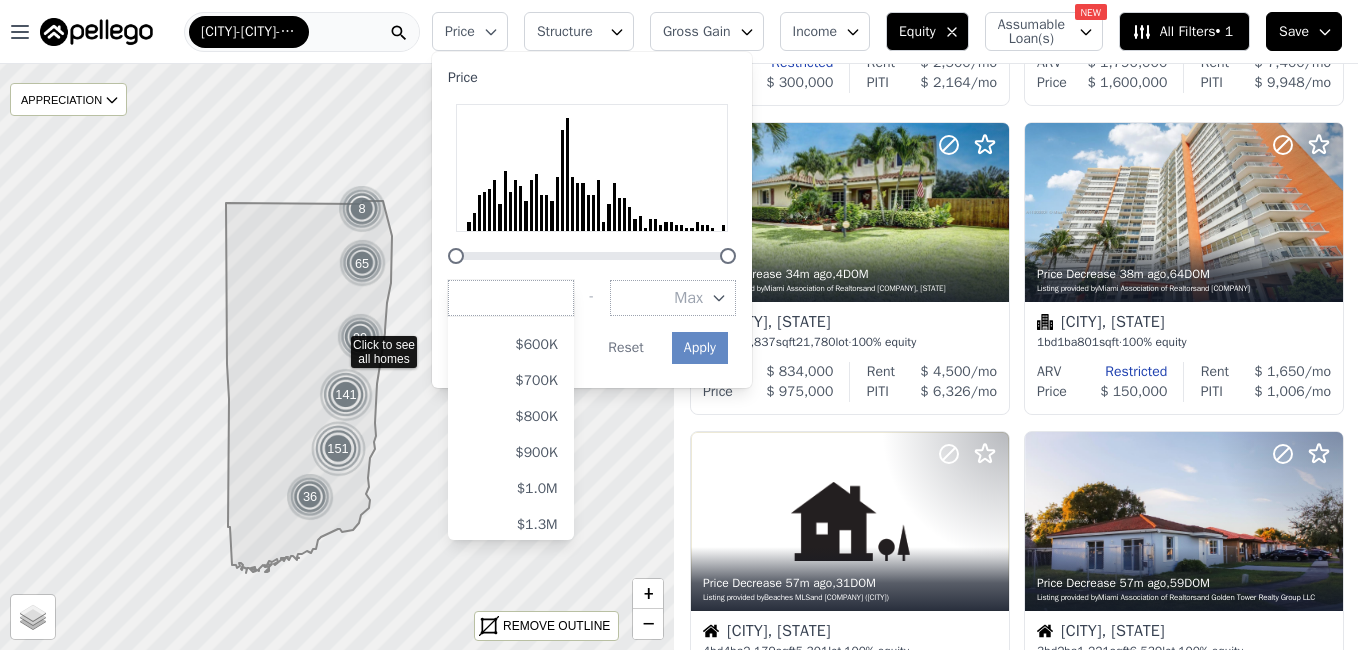 click at bounding box center (112, 32) 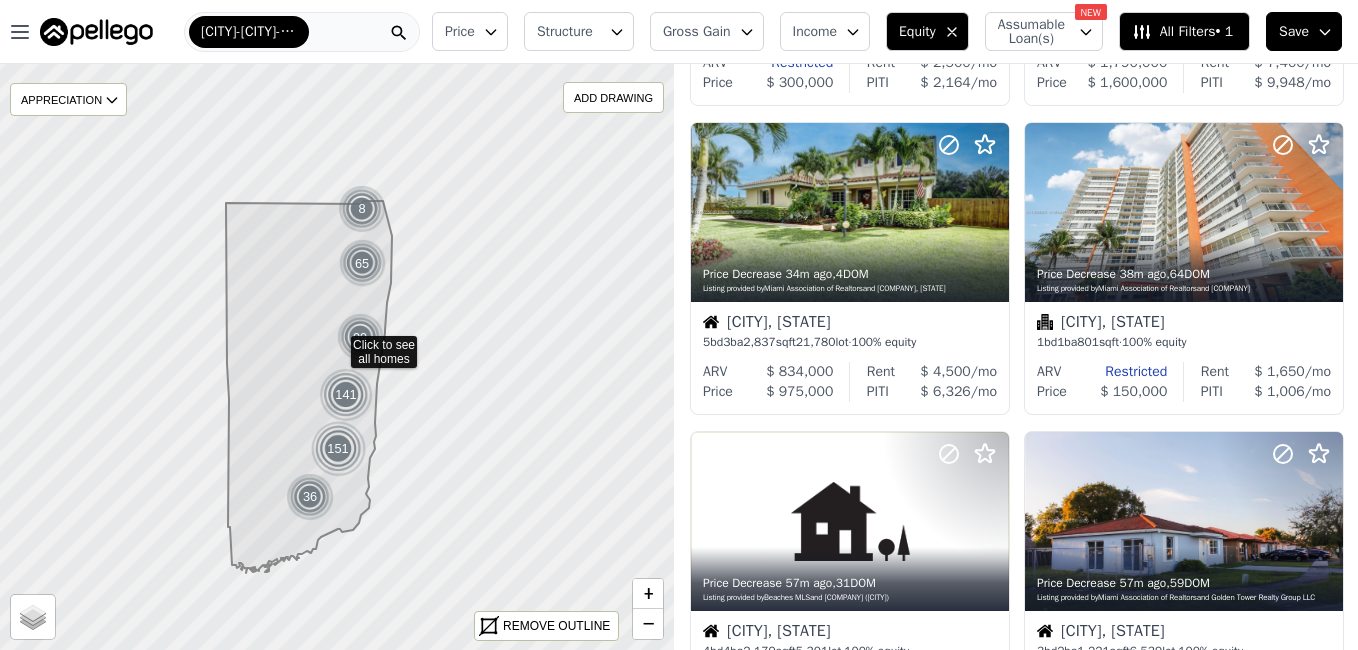 click at bounding box center (112, 32) 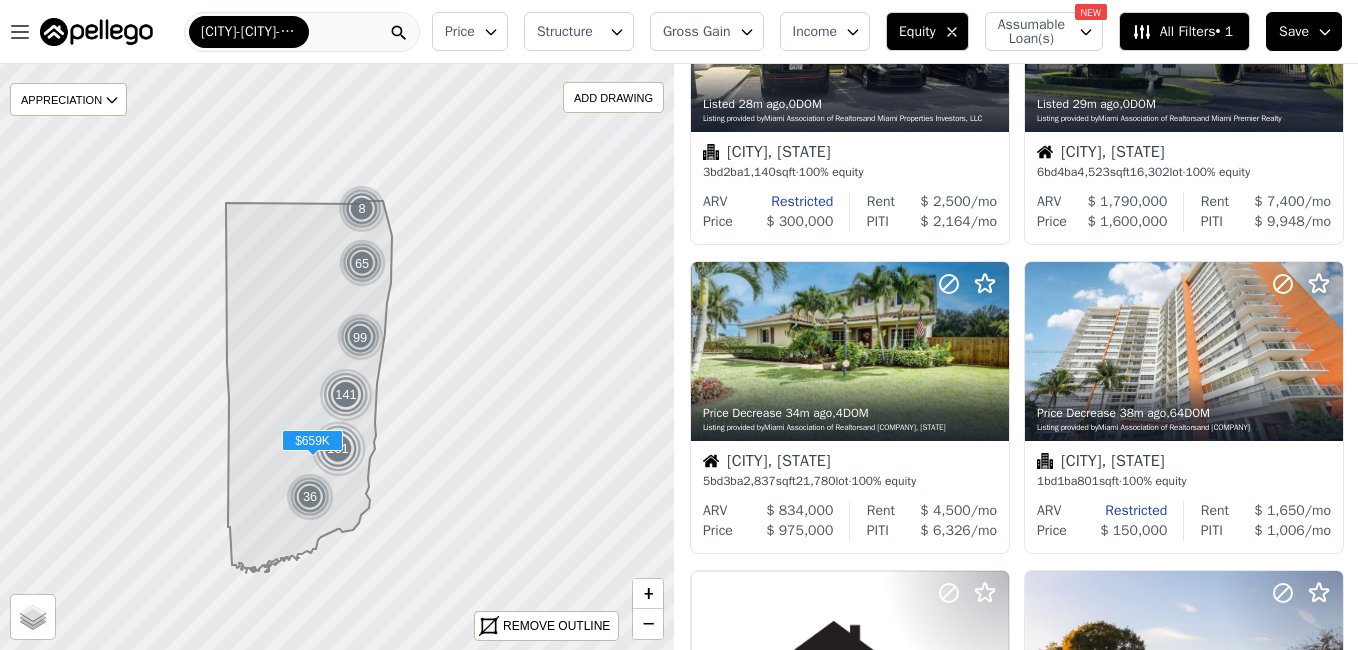 scroll, scrollTop: 295, scrollLeft: 0, axis: vertical 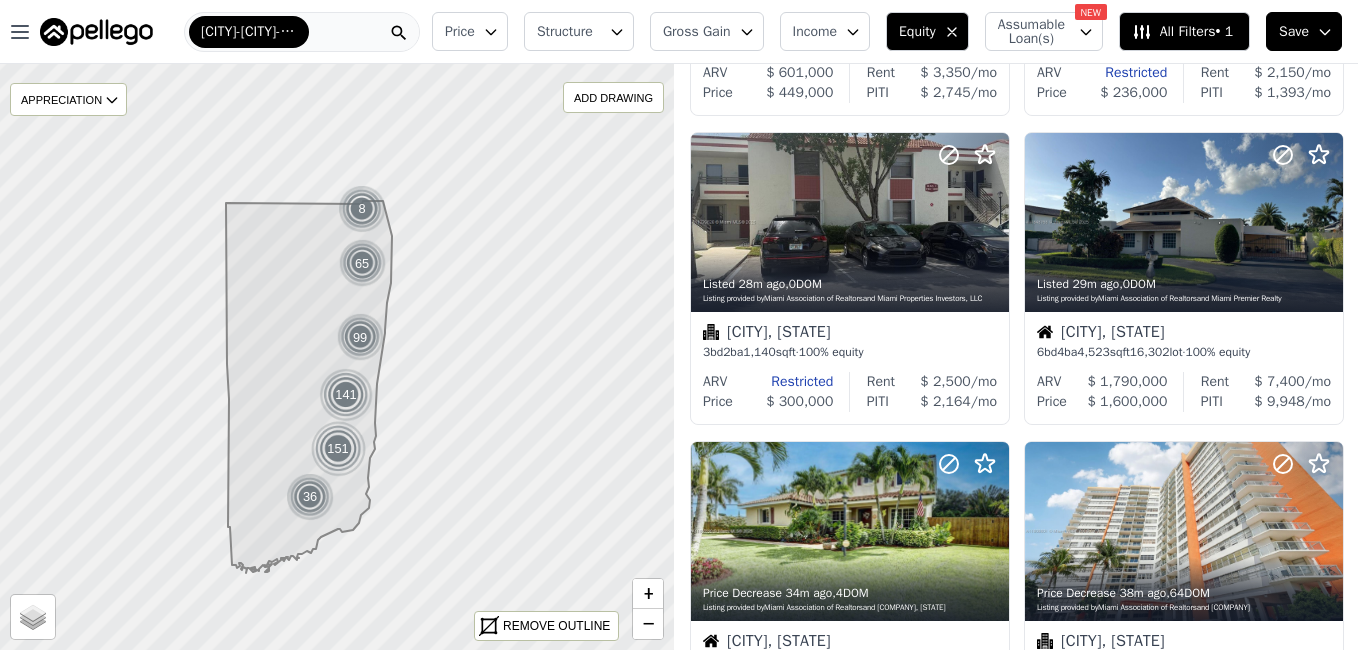 click on "Price" at bounding box center (470, 31) 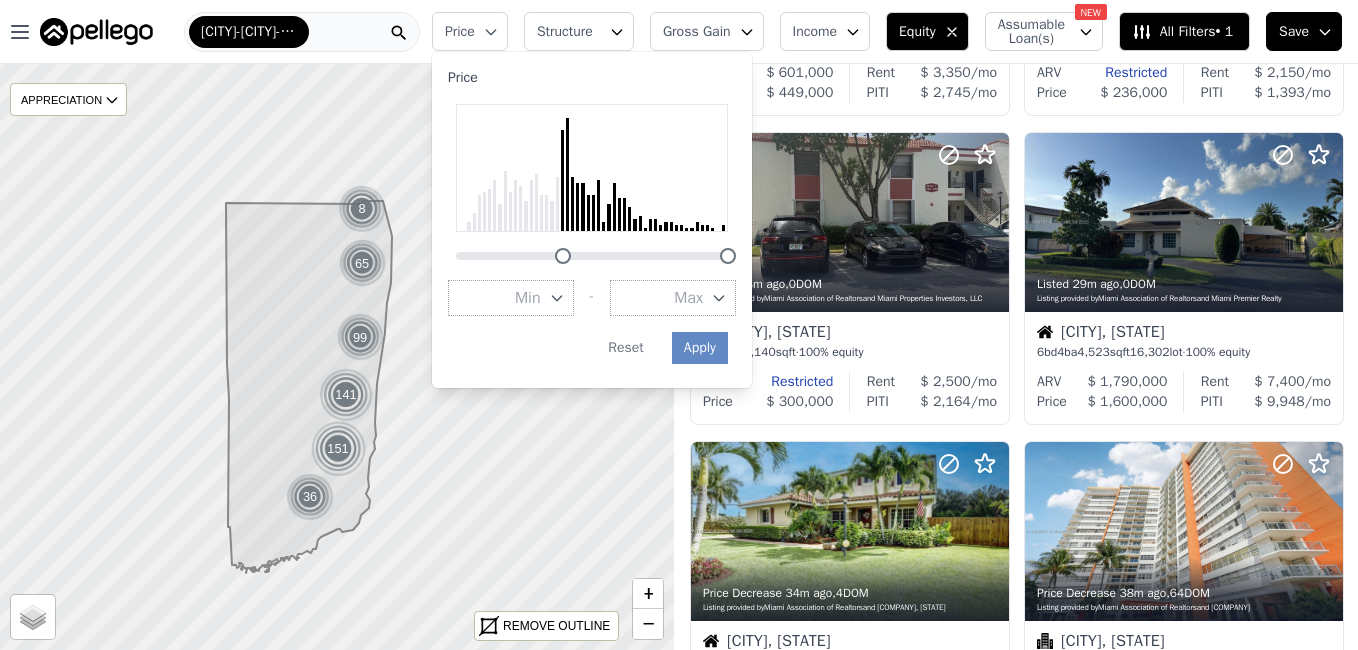 drag, startPoint x: 443, startPoint y: 251, endPoint x: 521, endPoint y: 295, distance: 89.55445 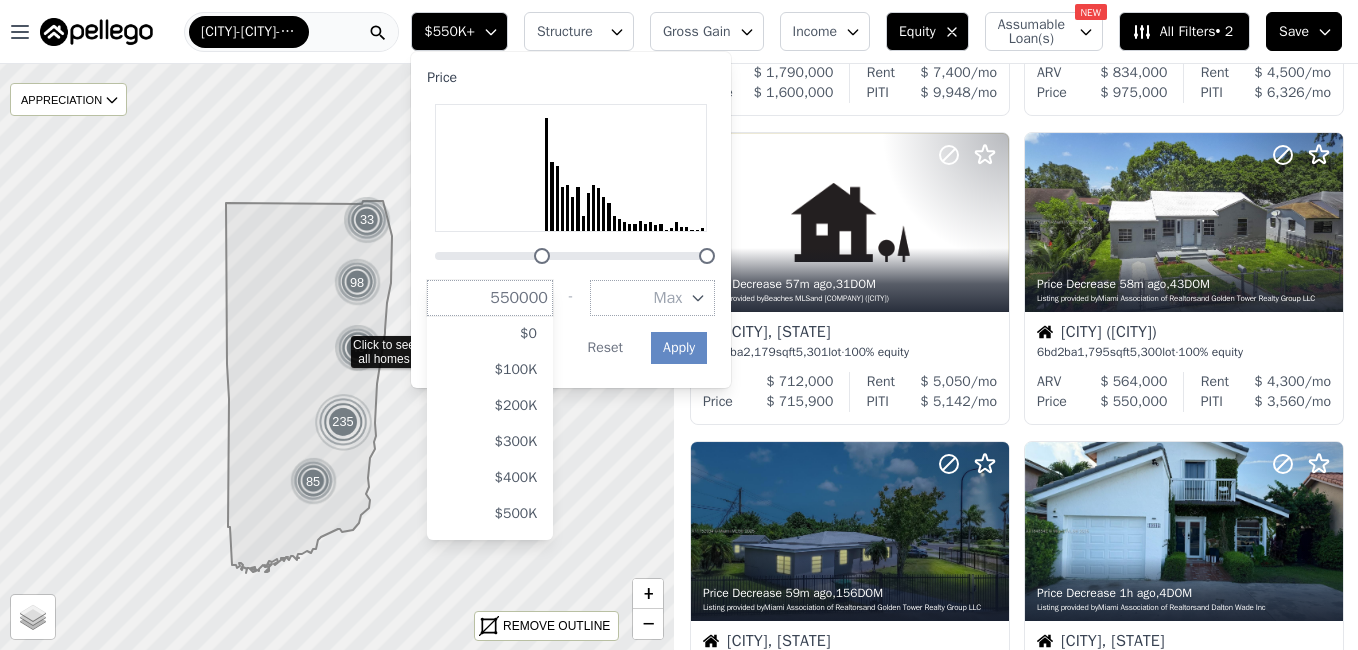 scroll, scrollTop: 0, scrollLeft: 0, axis: both 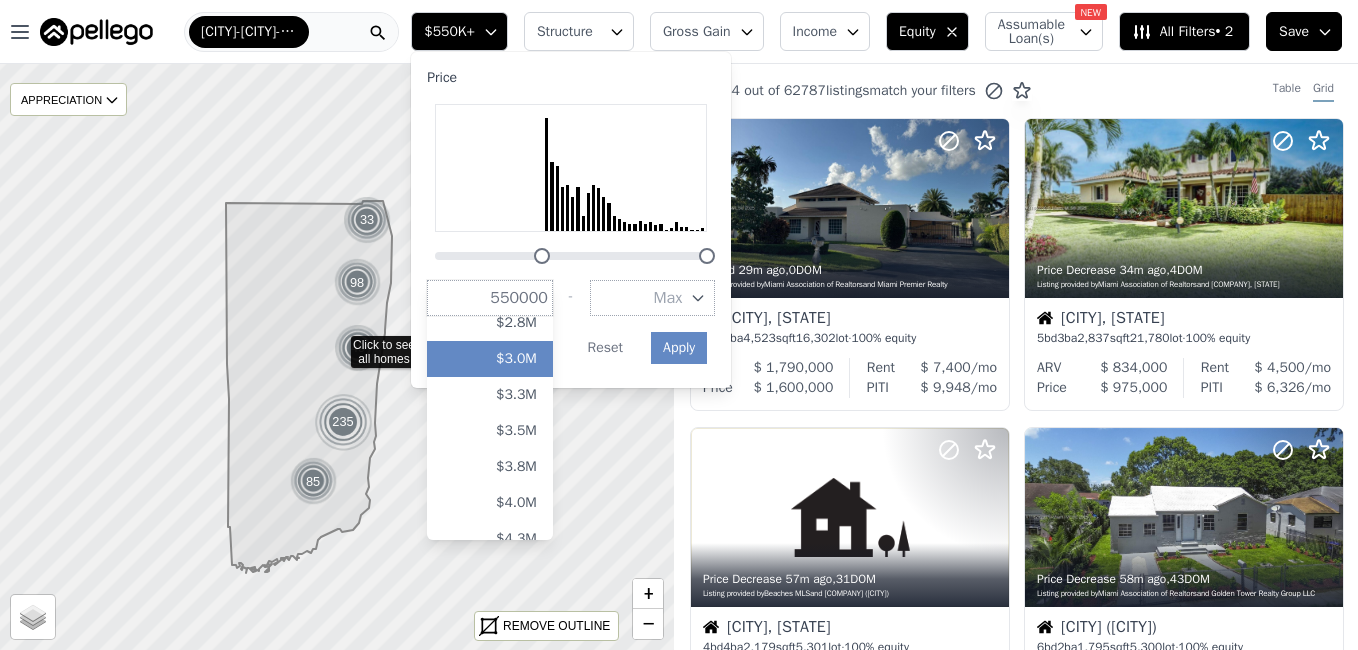 drag, startPoint x: 531, startPoint y: 324, endPoint x: 516, endPoint y: 360, distance: 39 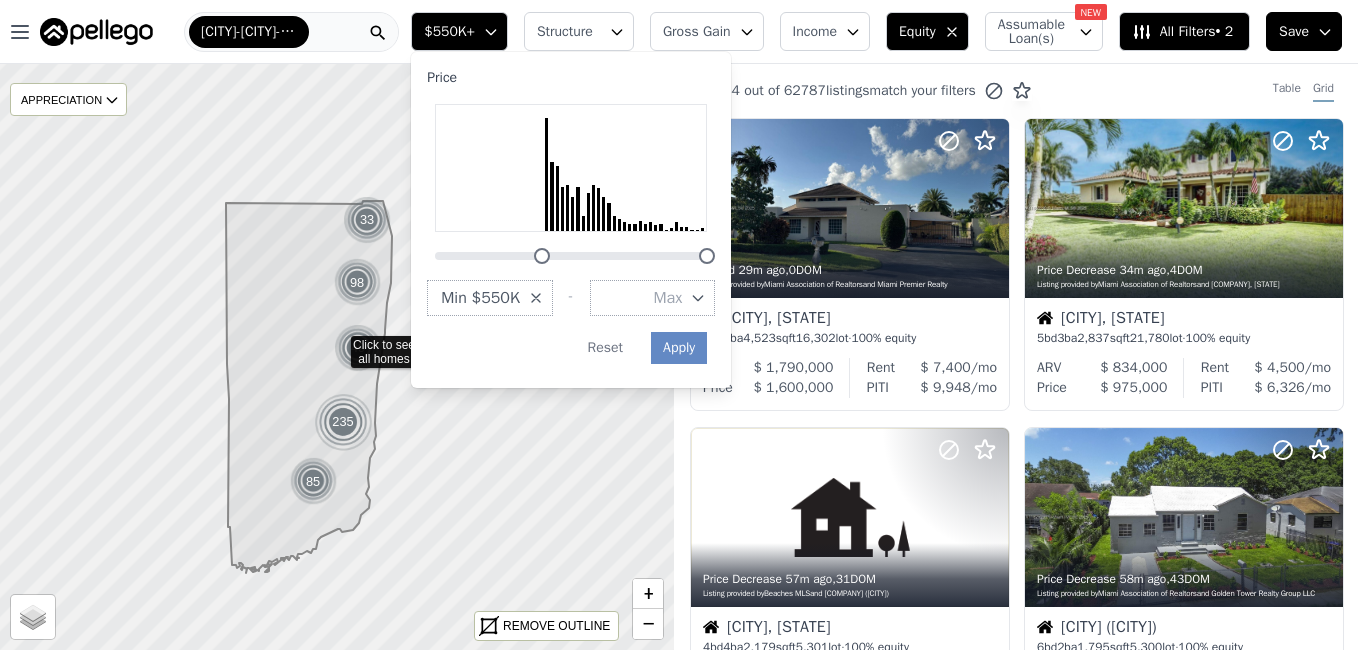 drag, startPoint x: 482, startPoint y: 292, endPoint x: 450, endPoint y: 272, distance: 37.735924 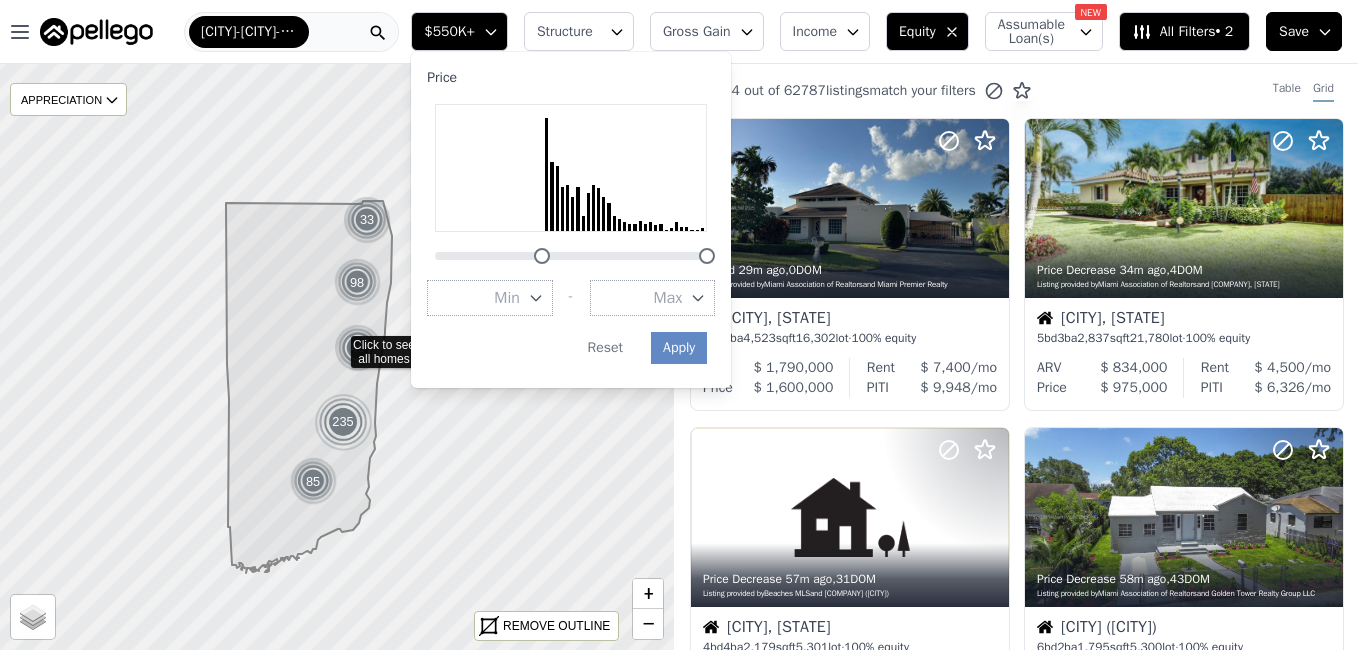 click on "Min" at bounding box center (490, 298) 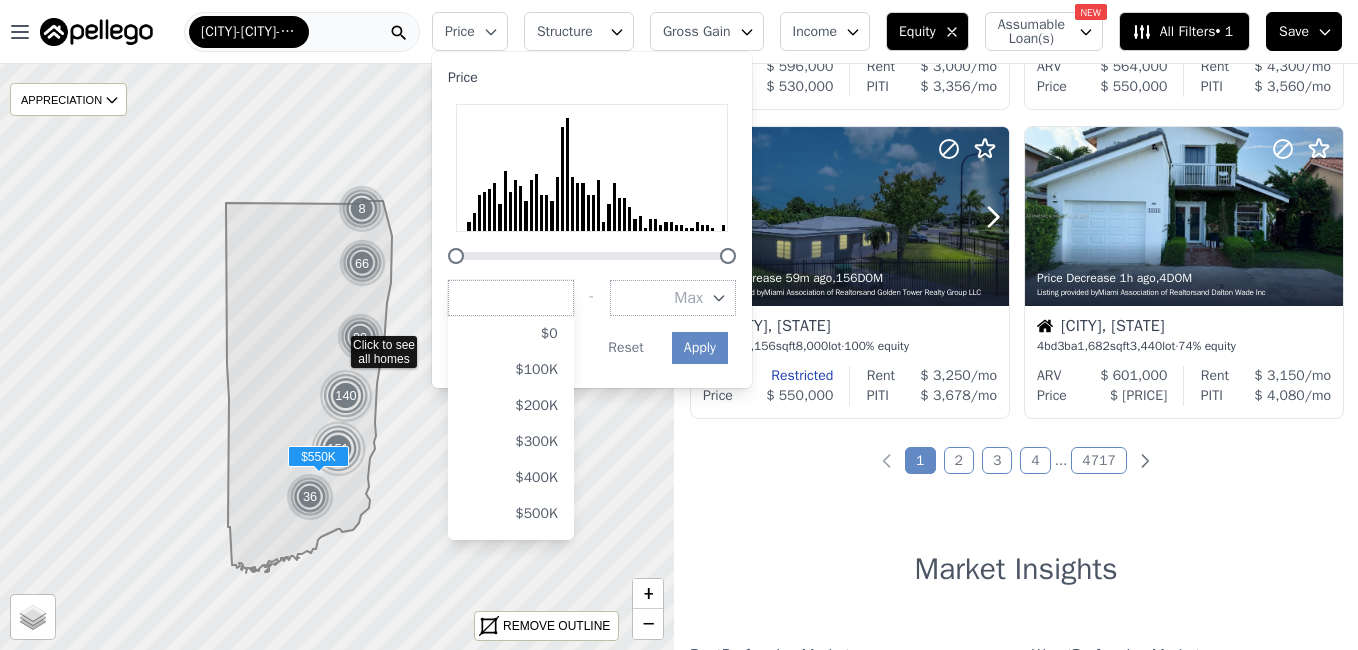 scroll, scrollTop: 1537, scrollLeft: 0, axis: vertical 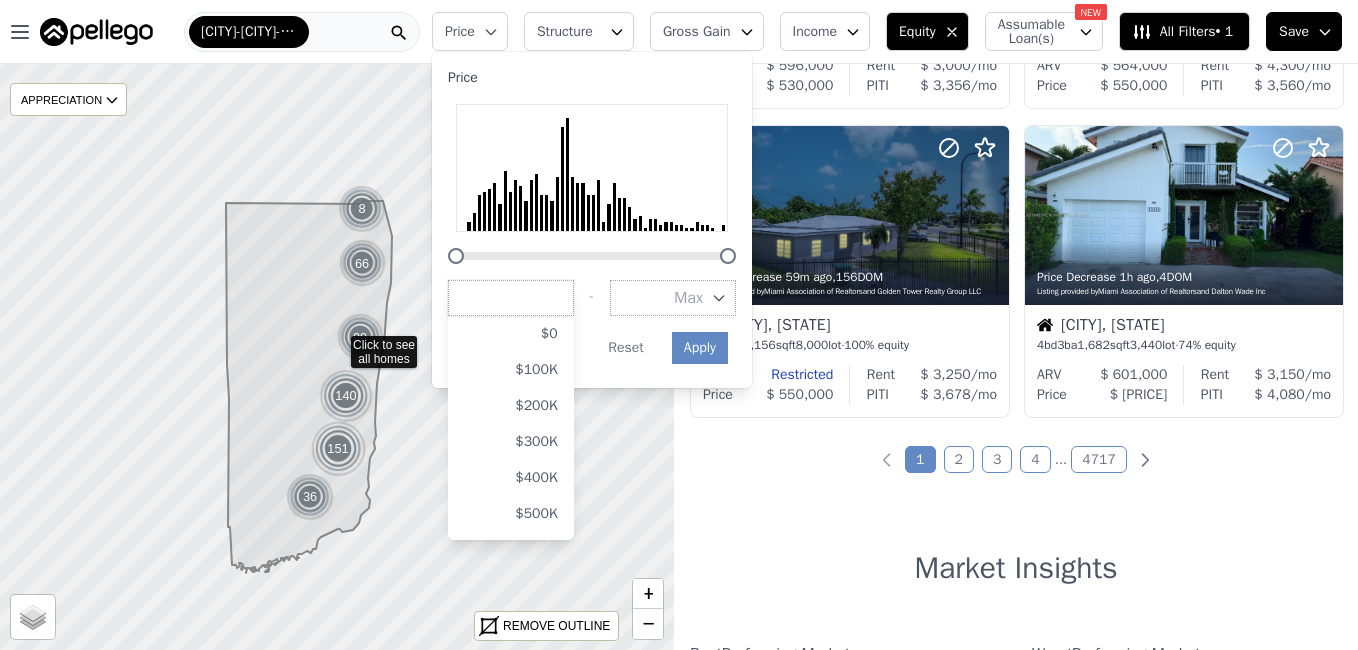 click on "1 2 3 4 ... 4717" at bounding box center (1016, 460) 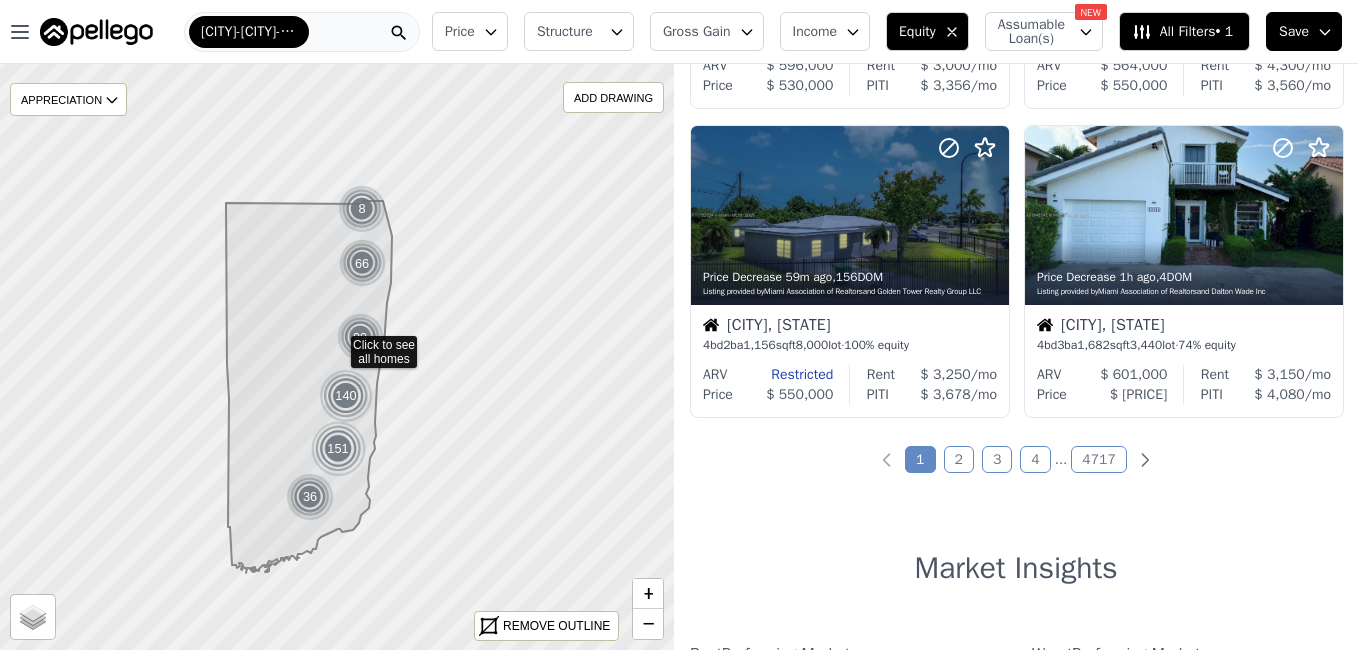 click on "2" at bounding box center [959, 459] 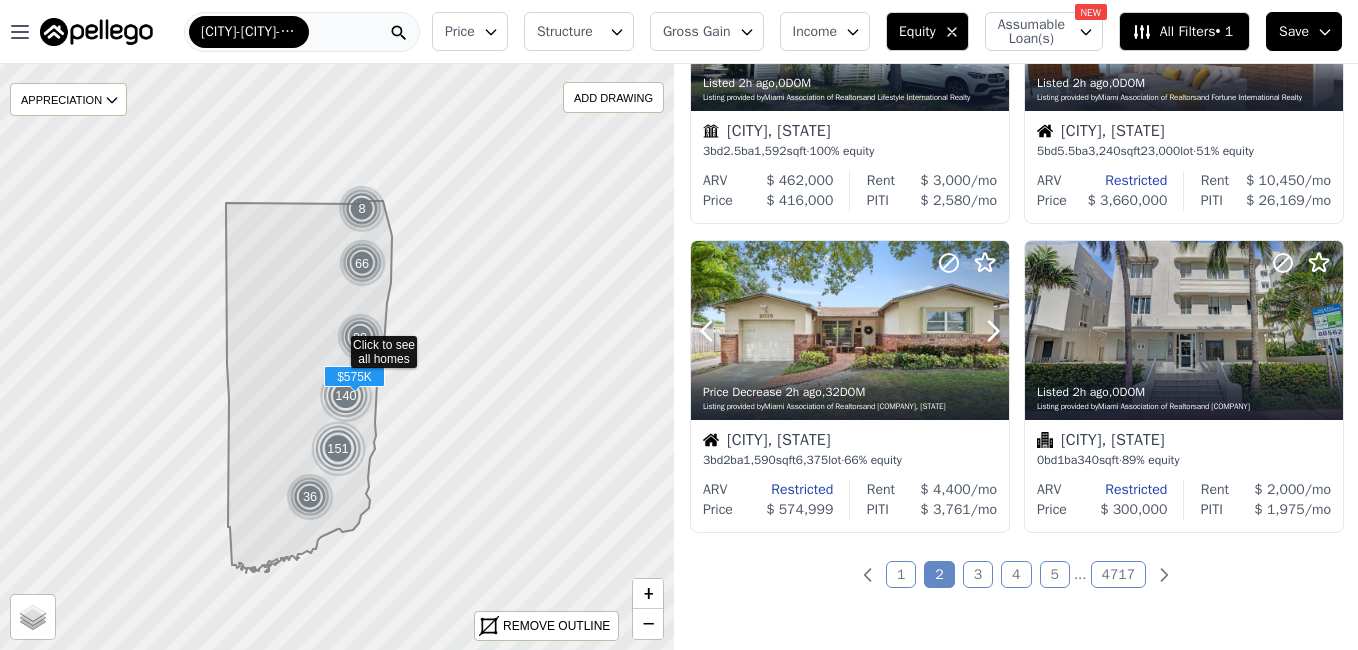 scroll, scrollTop: 1463, scrollLeft: 0, axis: vertical 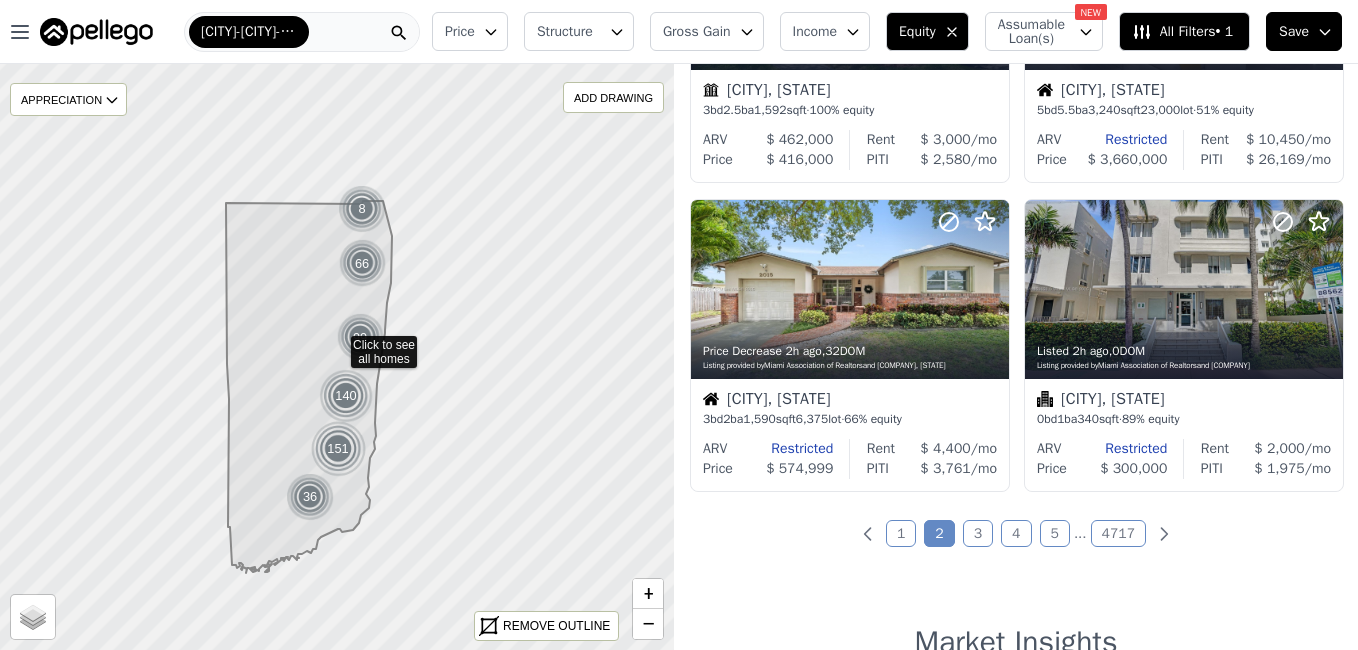 click on "3" at bounding box center (978, 533) 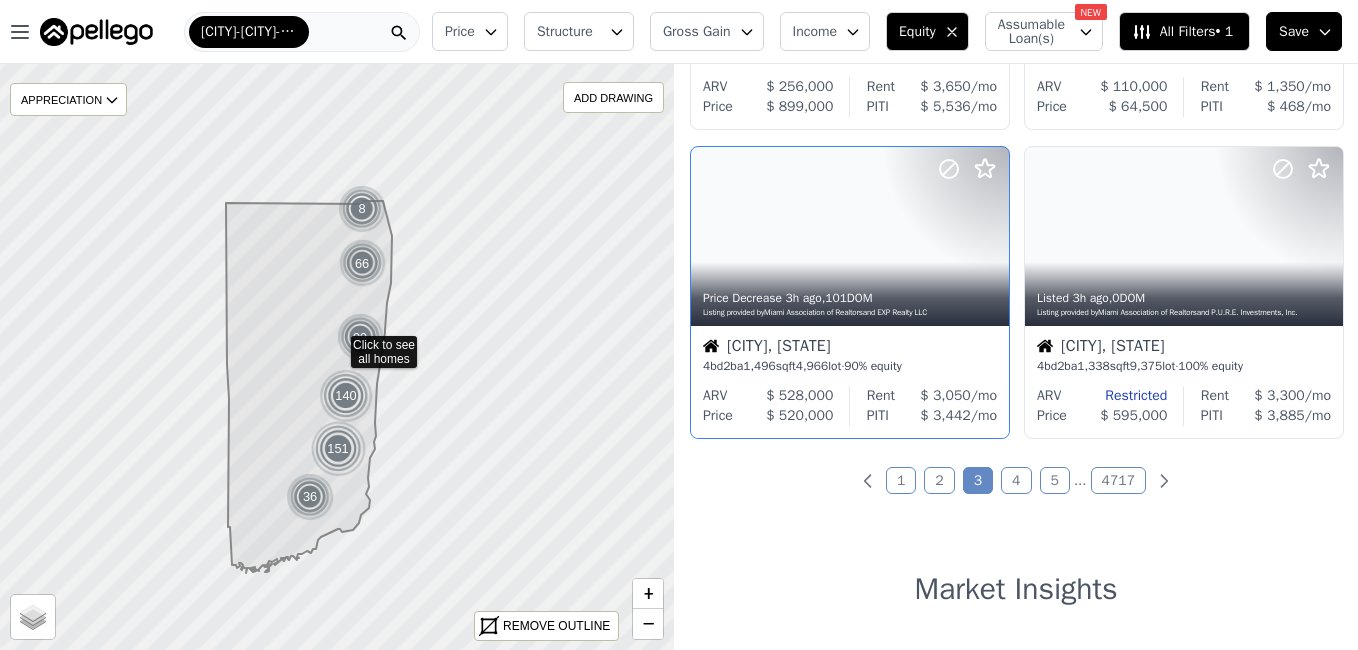 scroll, scrollTop: 1517, scrollLeft: 0, axis: vertical 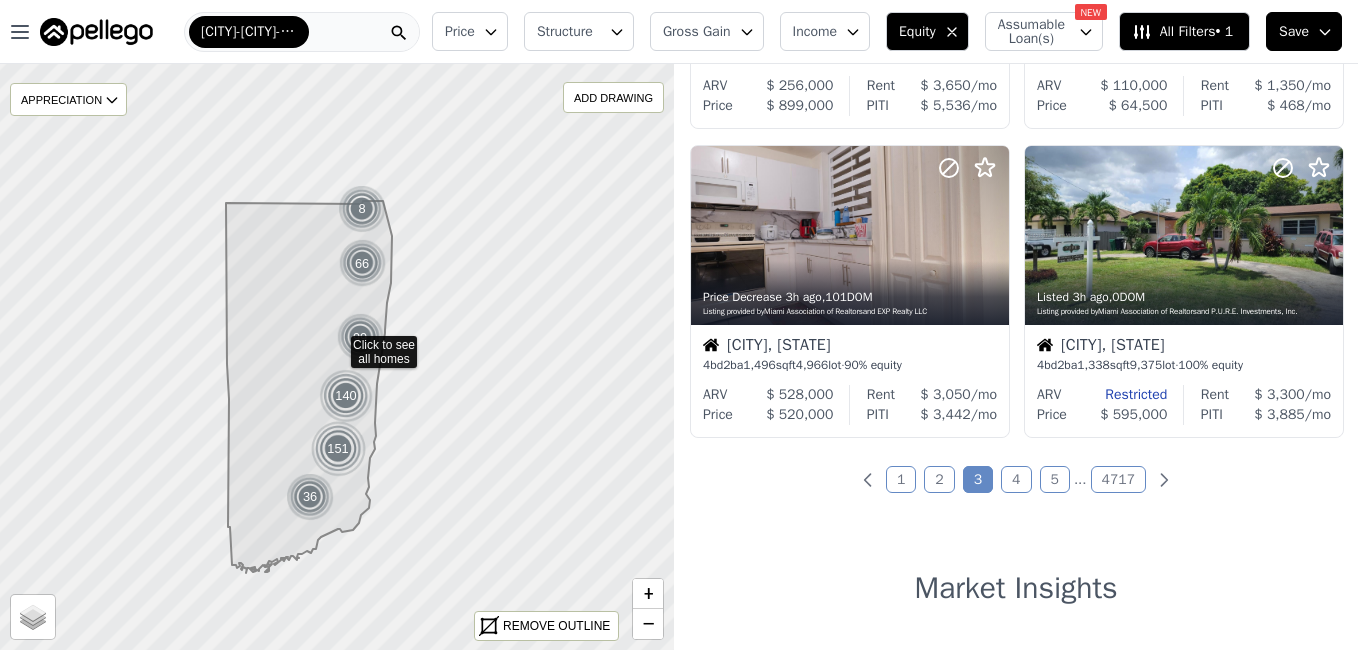 click on "4" at bounding box center [1016, 479] 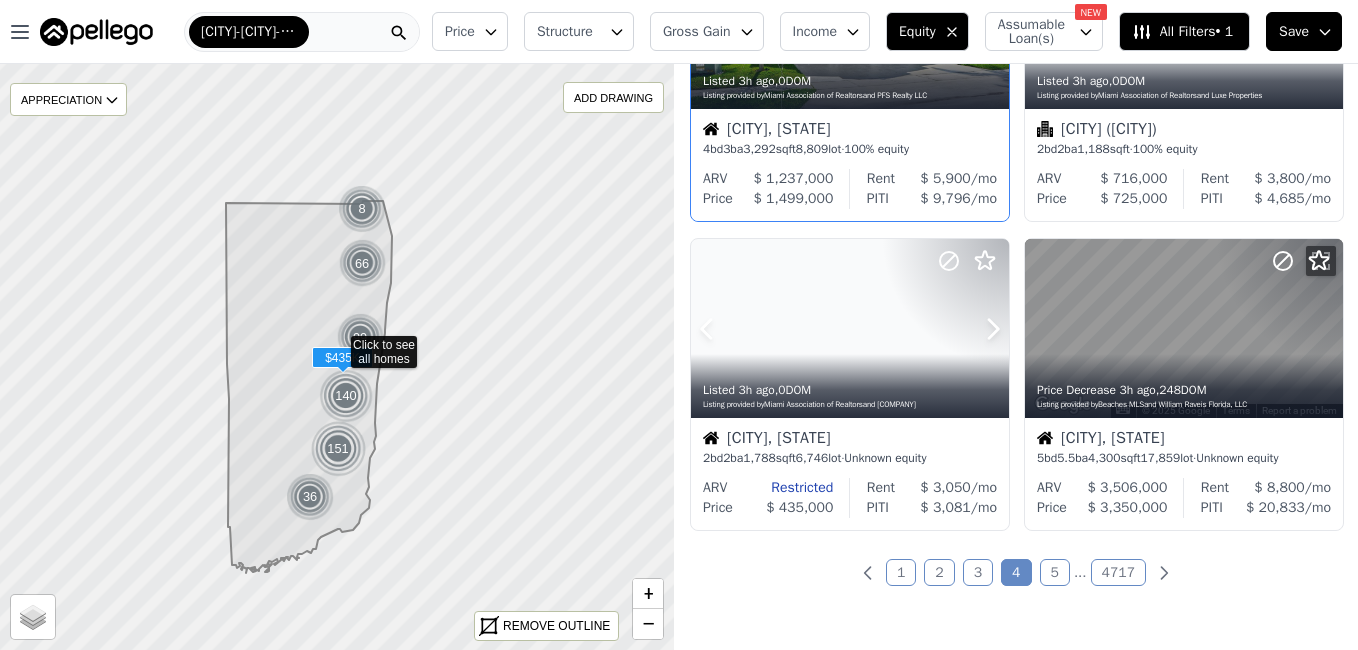 scroll, scrollTop: 1428, scrollLeft: 0, axis: vertical 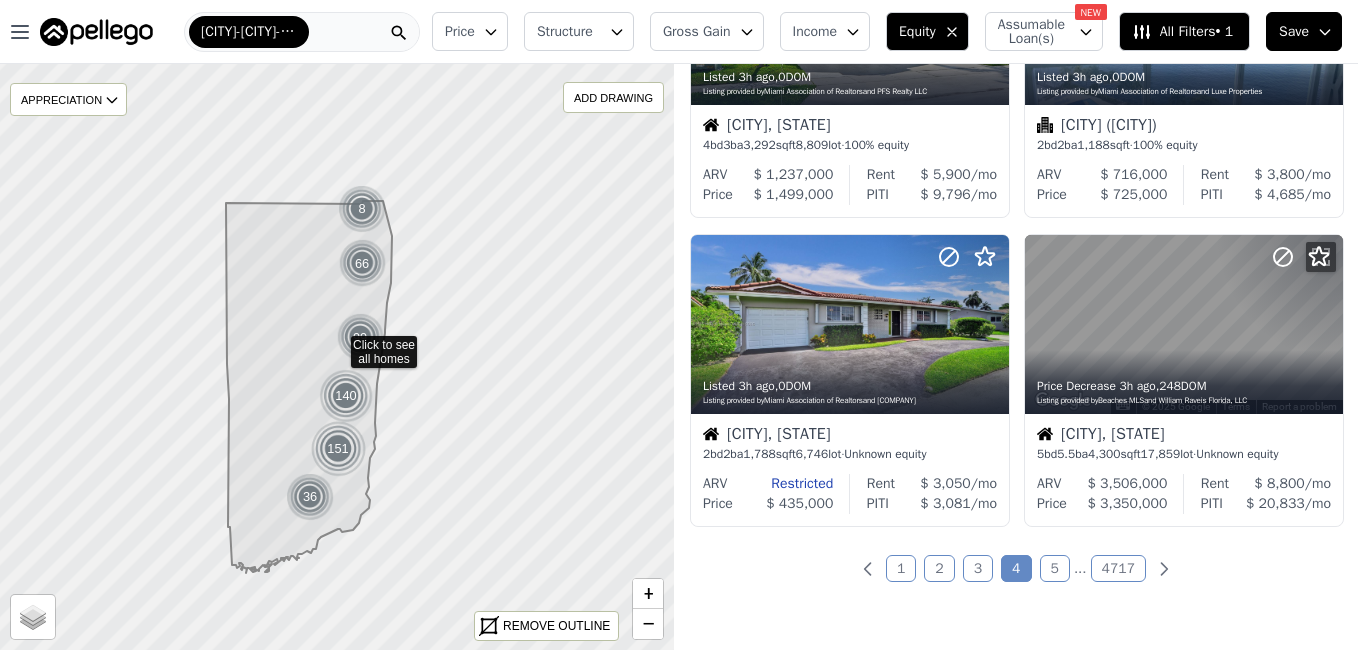 click on "5" at bounding box center [1055, 568] 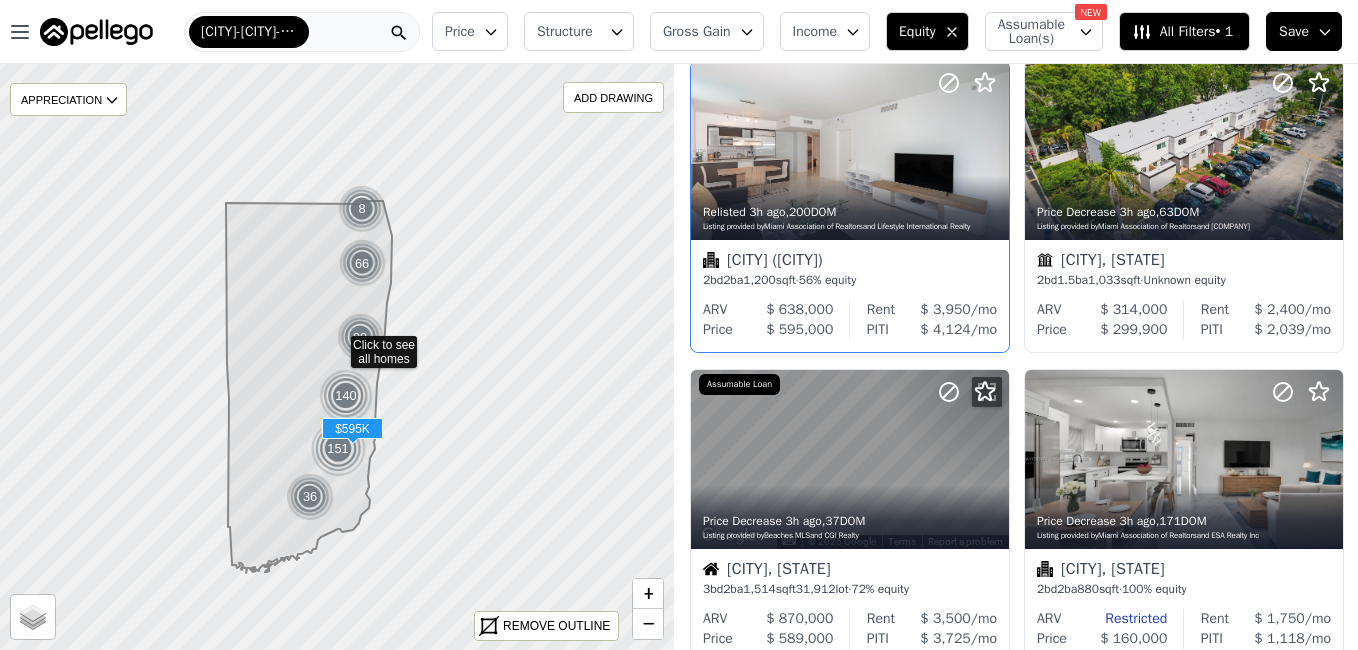 scroll, scrollTop: 368, scrollLeft: 0, axis: vertical 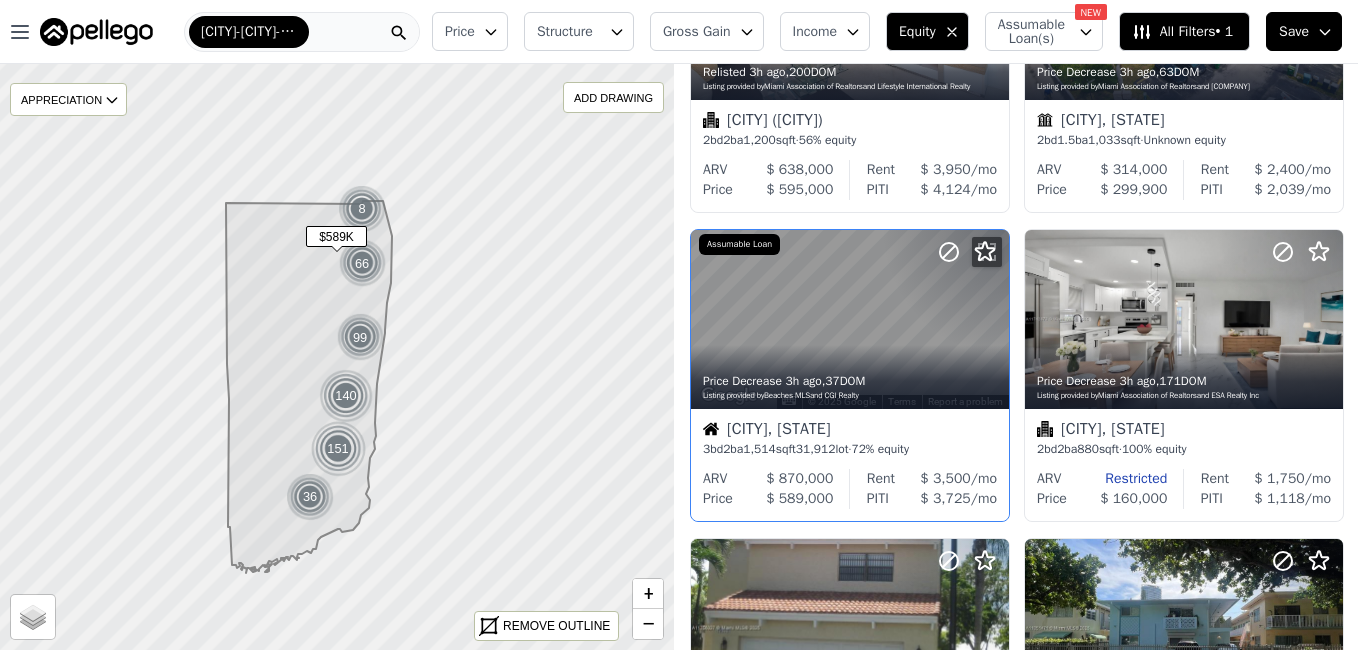 click 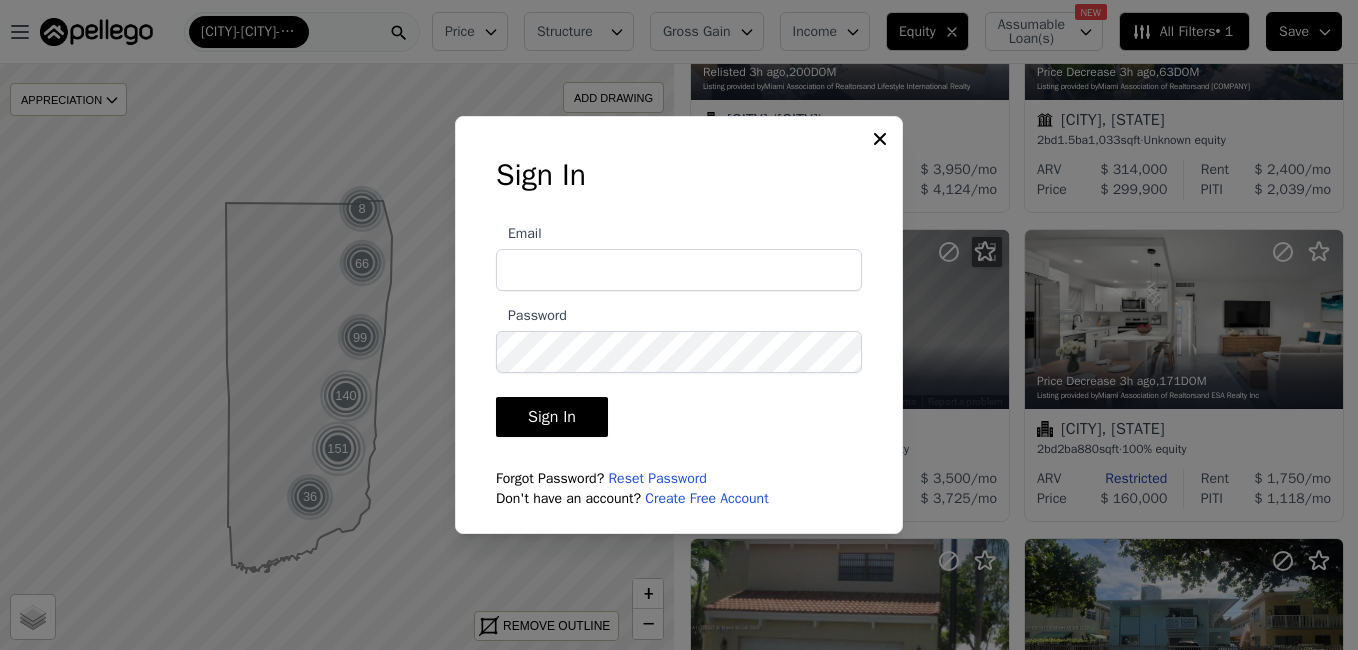 type on "[EMAIL]" 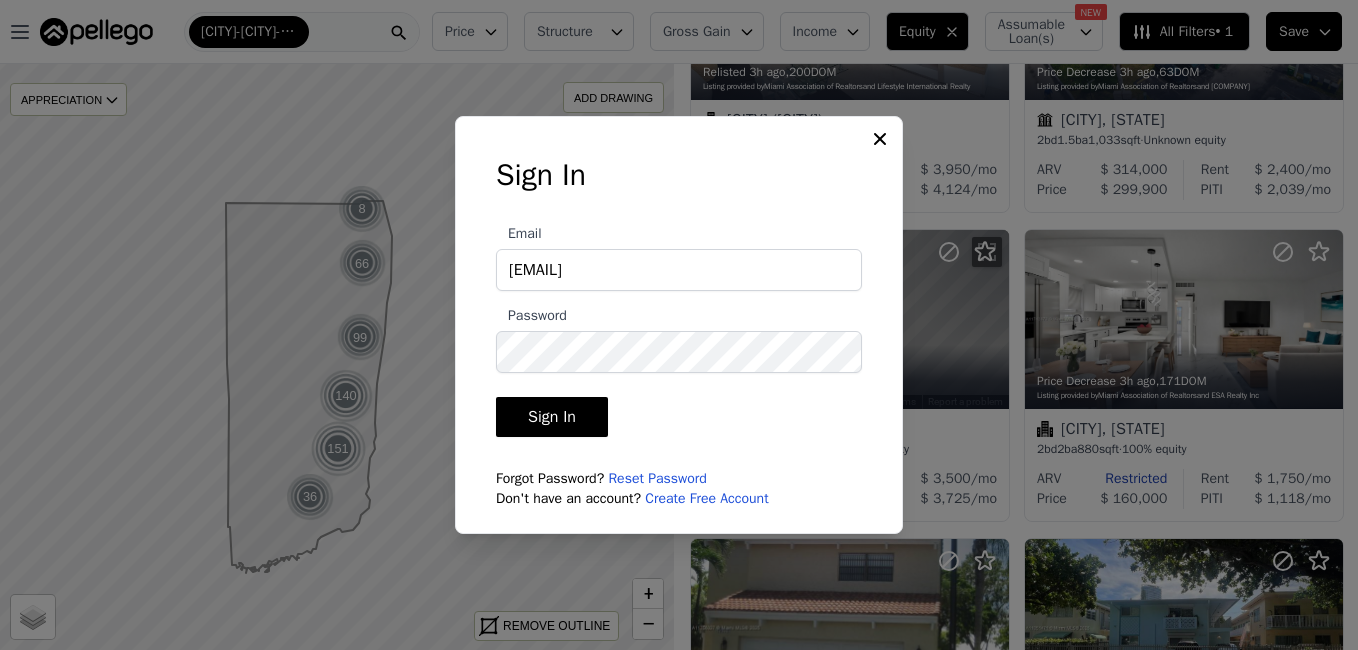 click on "Sign In" at bounding box center (552, 417) 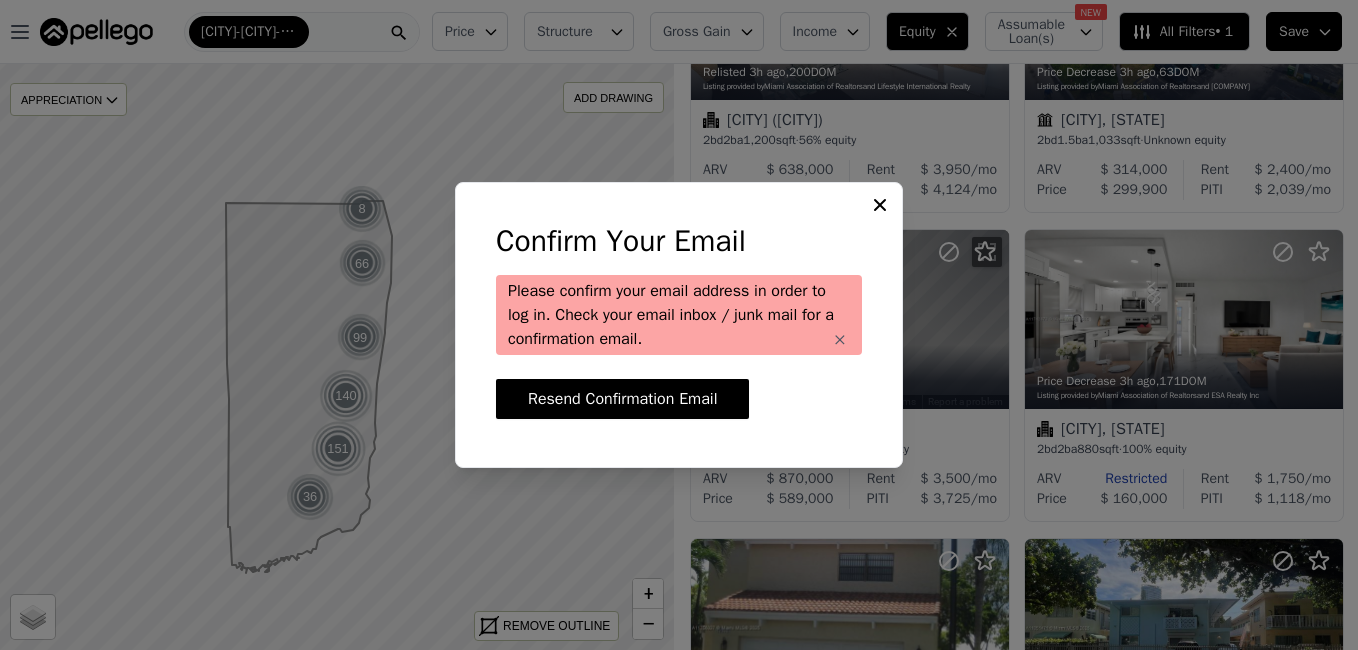 click 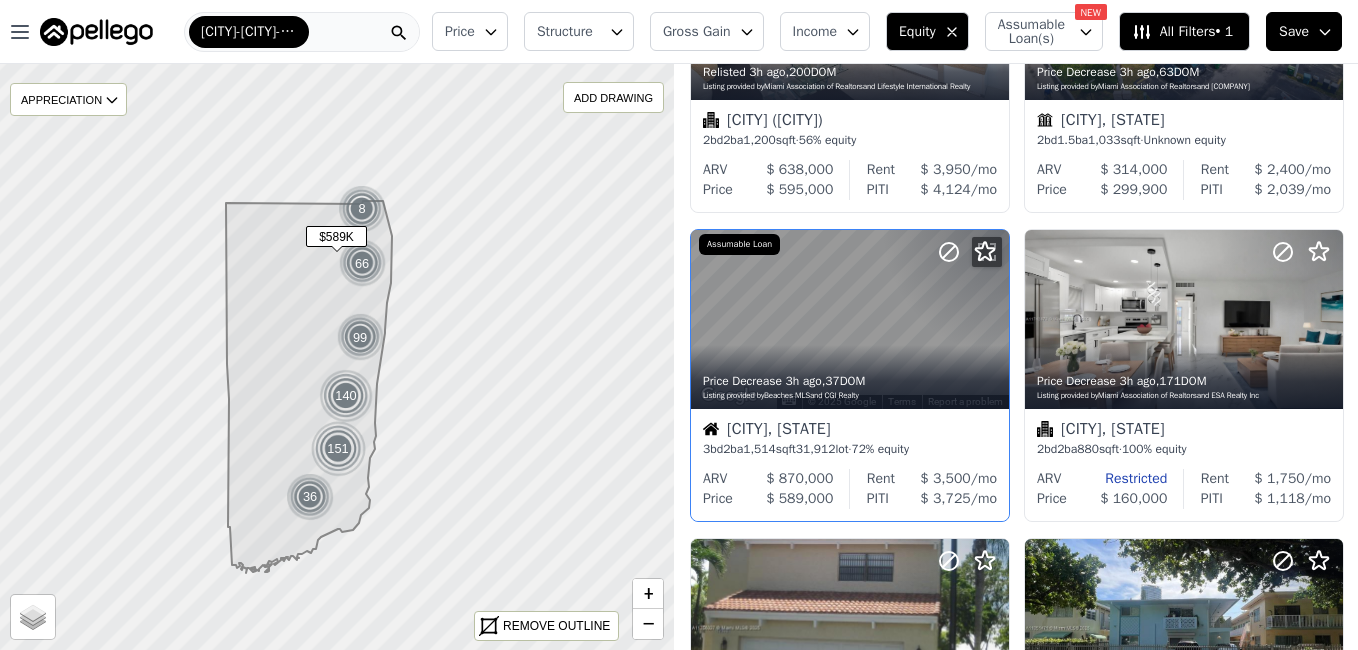 click 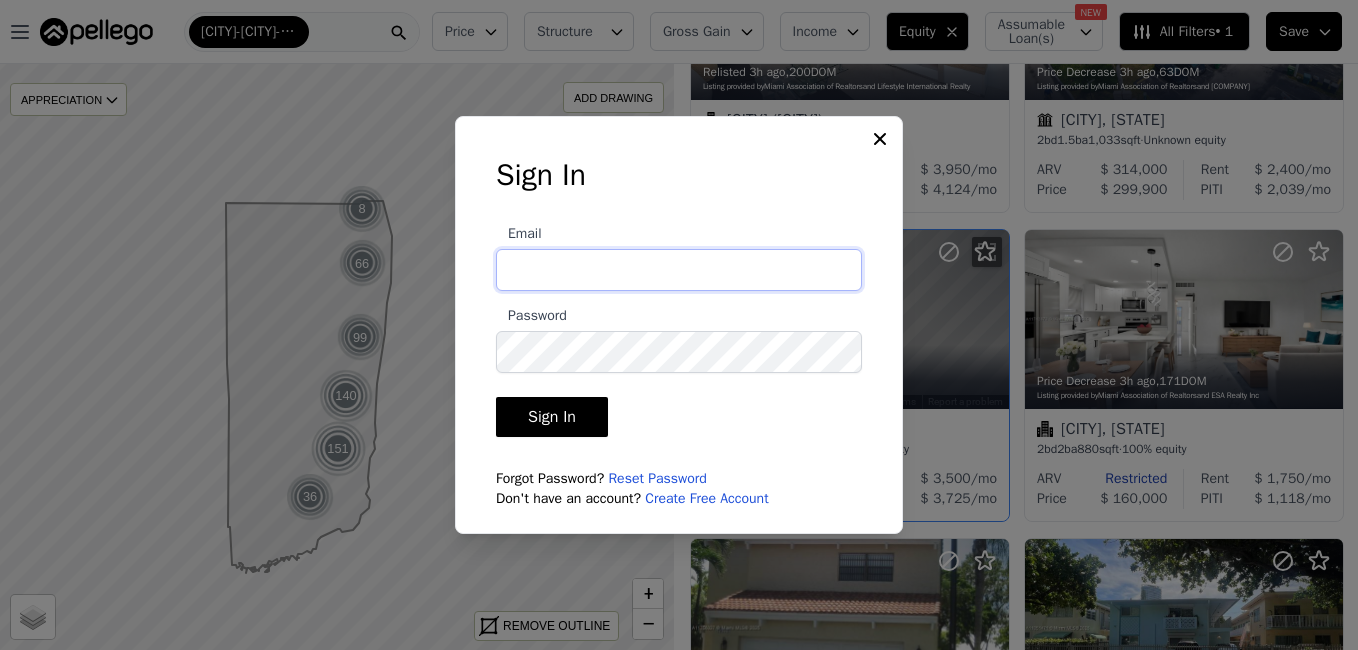 type 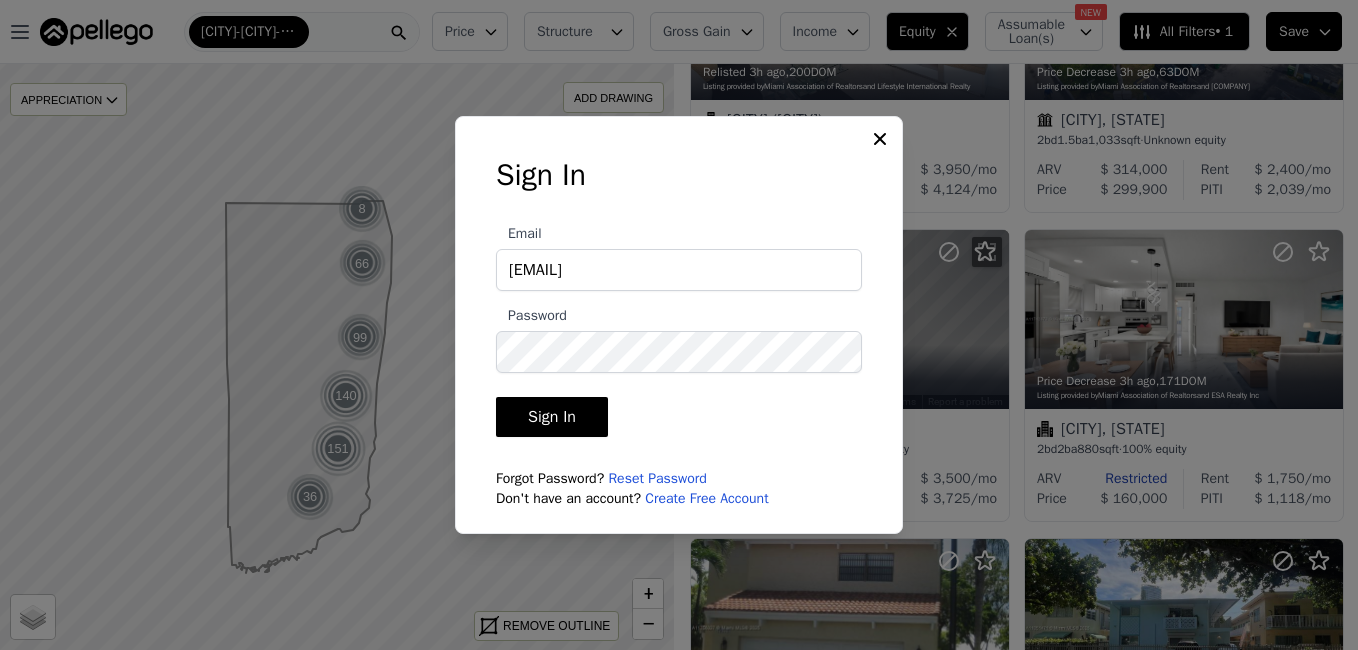 click on "Sign In" at bounding box center (552, 417) 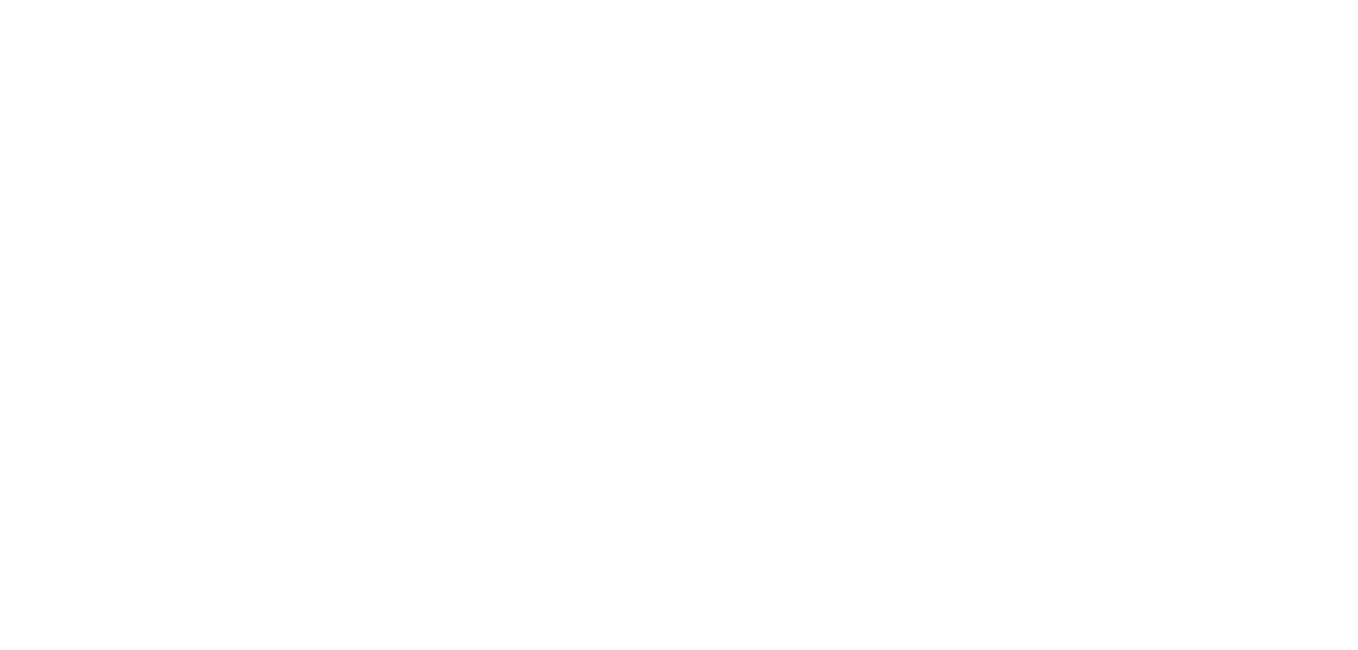 scroll, scrollTop: 0, scrollLeft: 0, axis: both 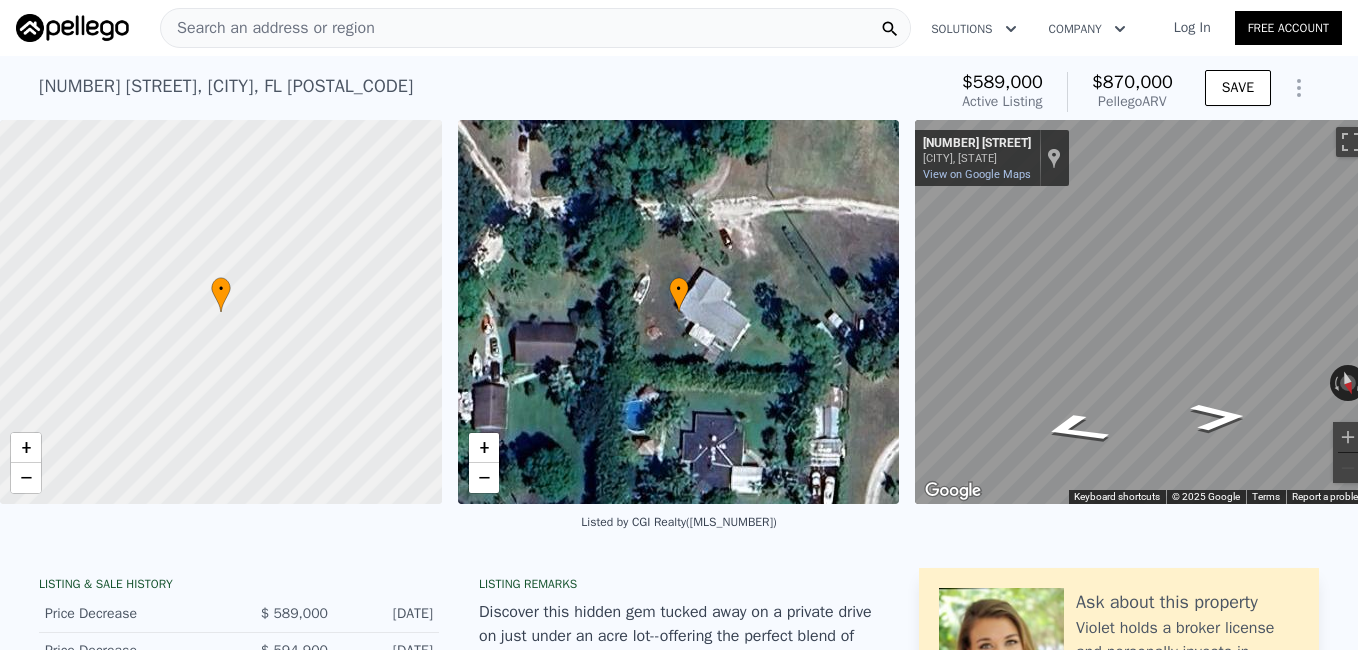 click on "Free Account" at bounding box center [1288, 28] 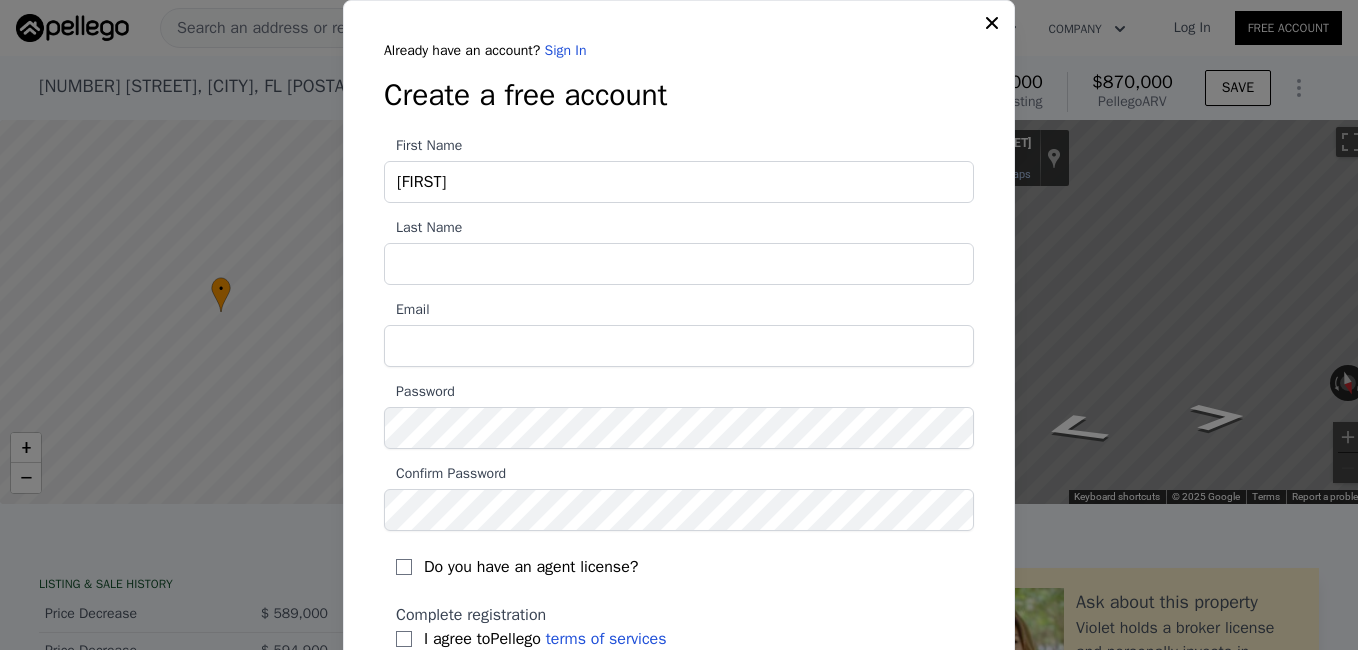 type on "[FIRST]" 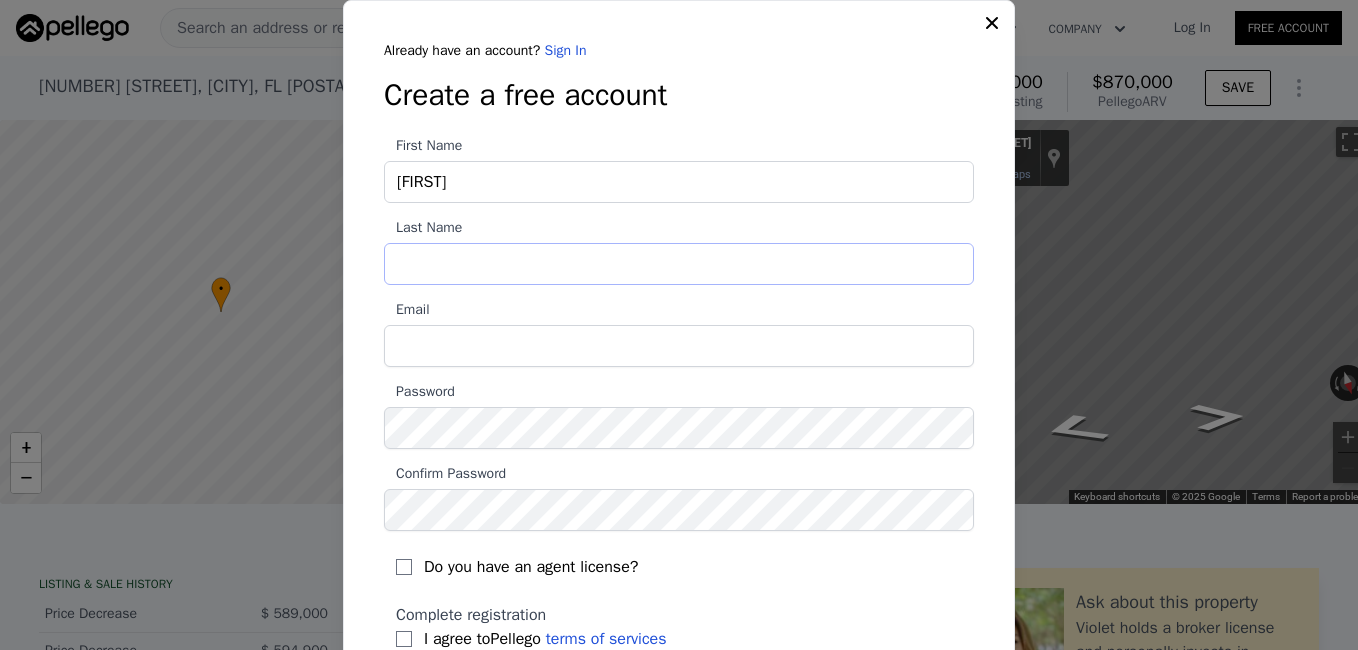 click on "Last Name" at bounding box center (679, 264) 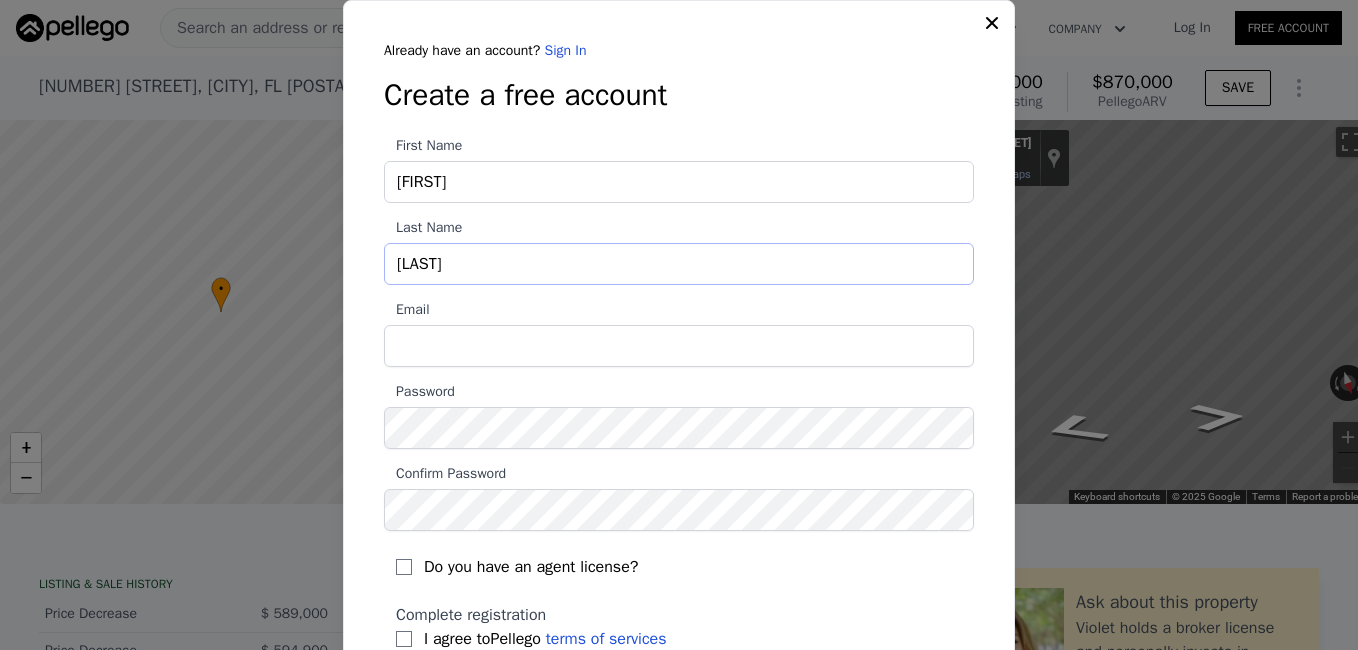 type on "[LAST]" 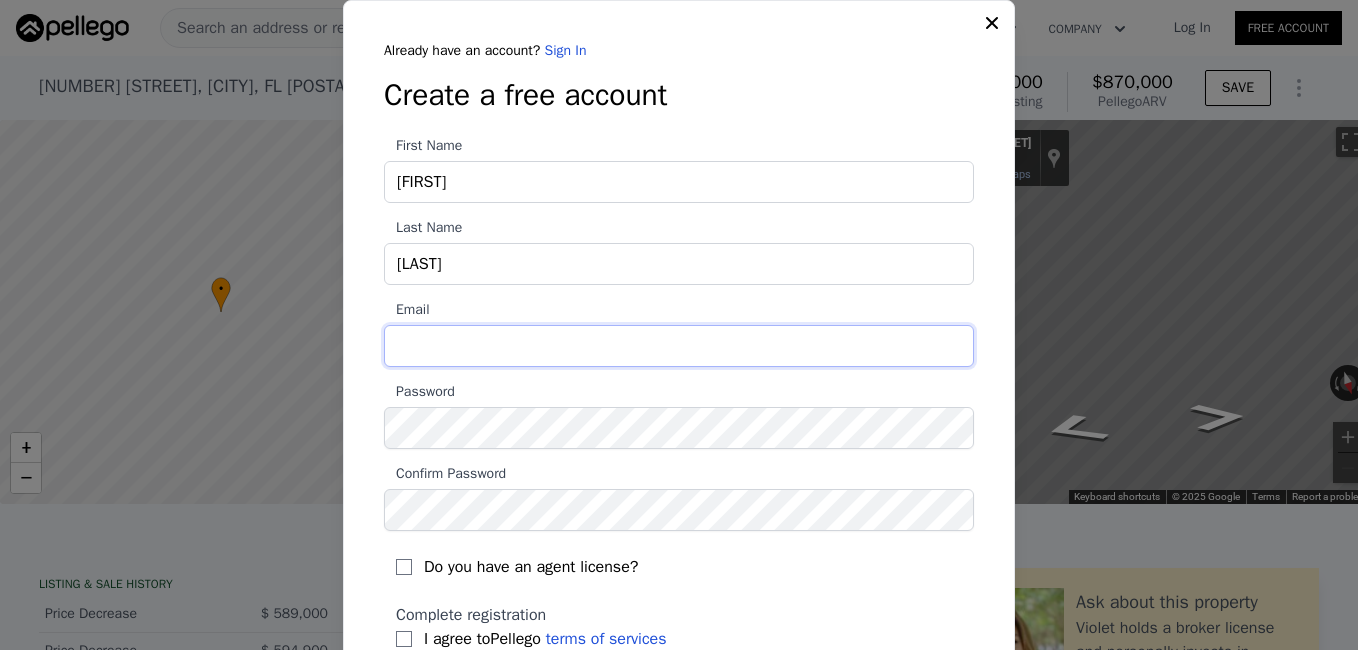 click on "Email" at bounding box center (679, 346) 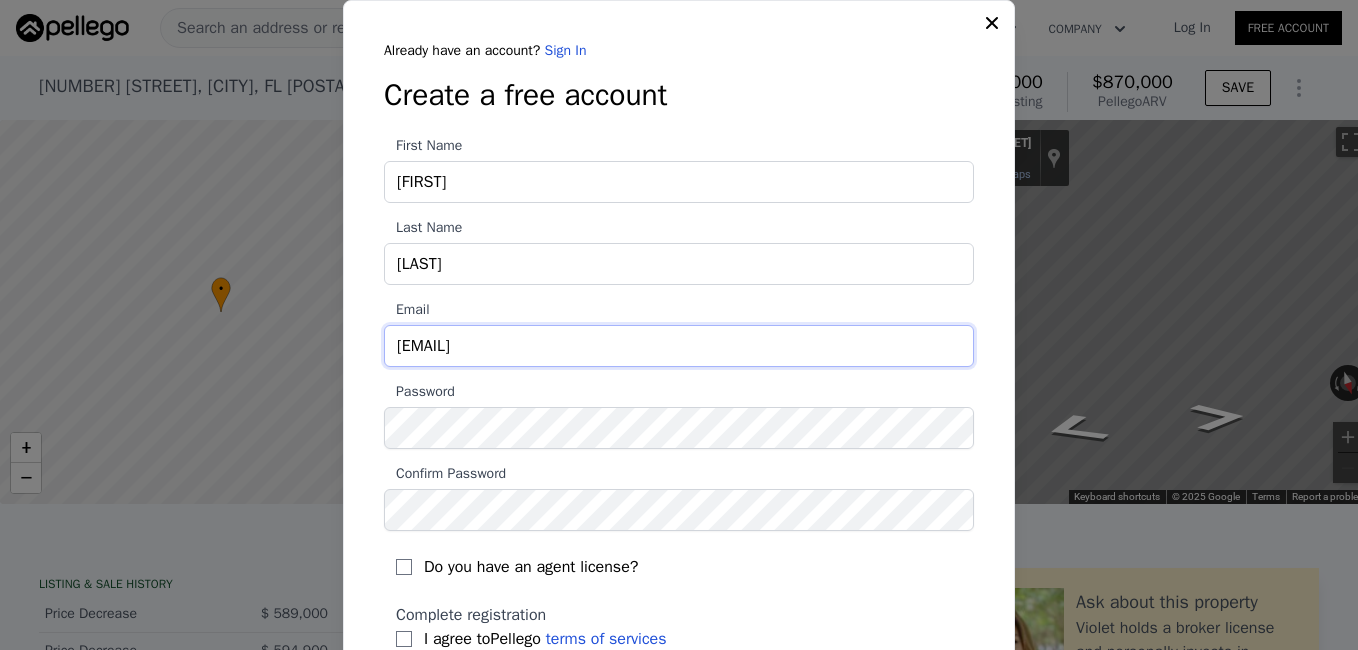 type on "[EMAIL]" 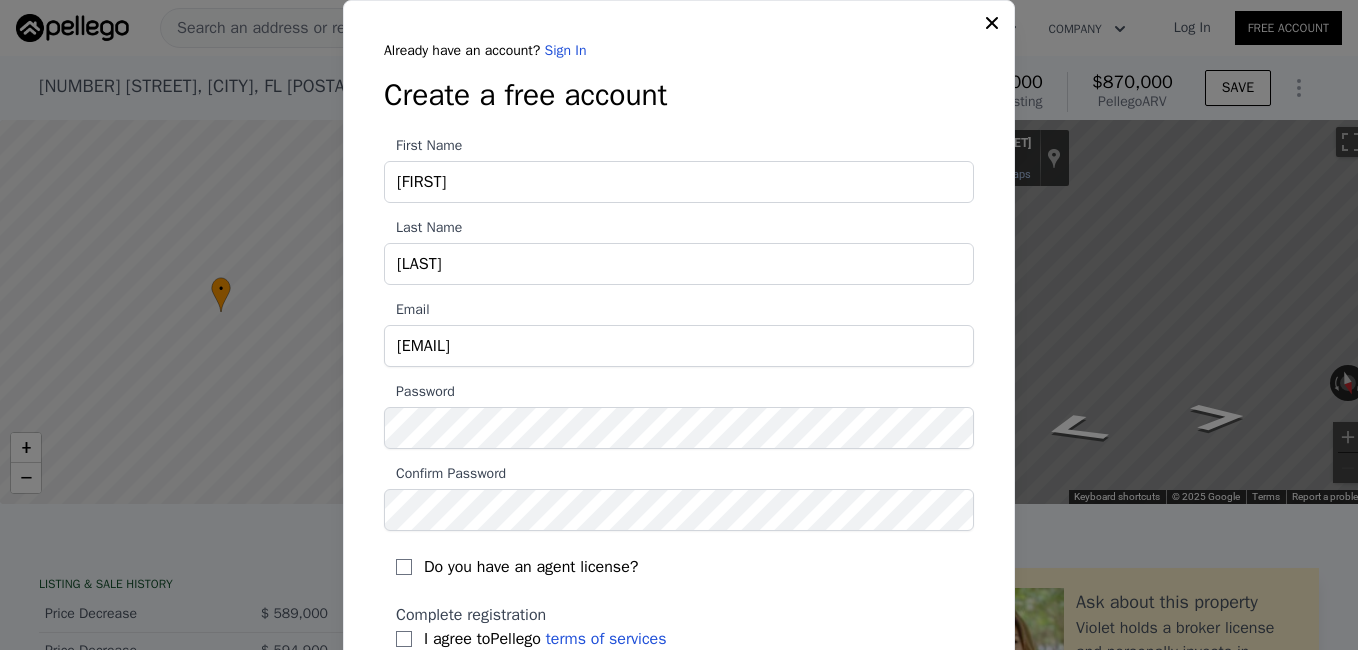 click on "First Name [FIRST] Last Name [LAST] Email [EMAIL] Password Confirm Password Do you have an agent license? Complete registration I agree to Pellego terms of services Sign Up" at bounding box center [679, 398] 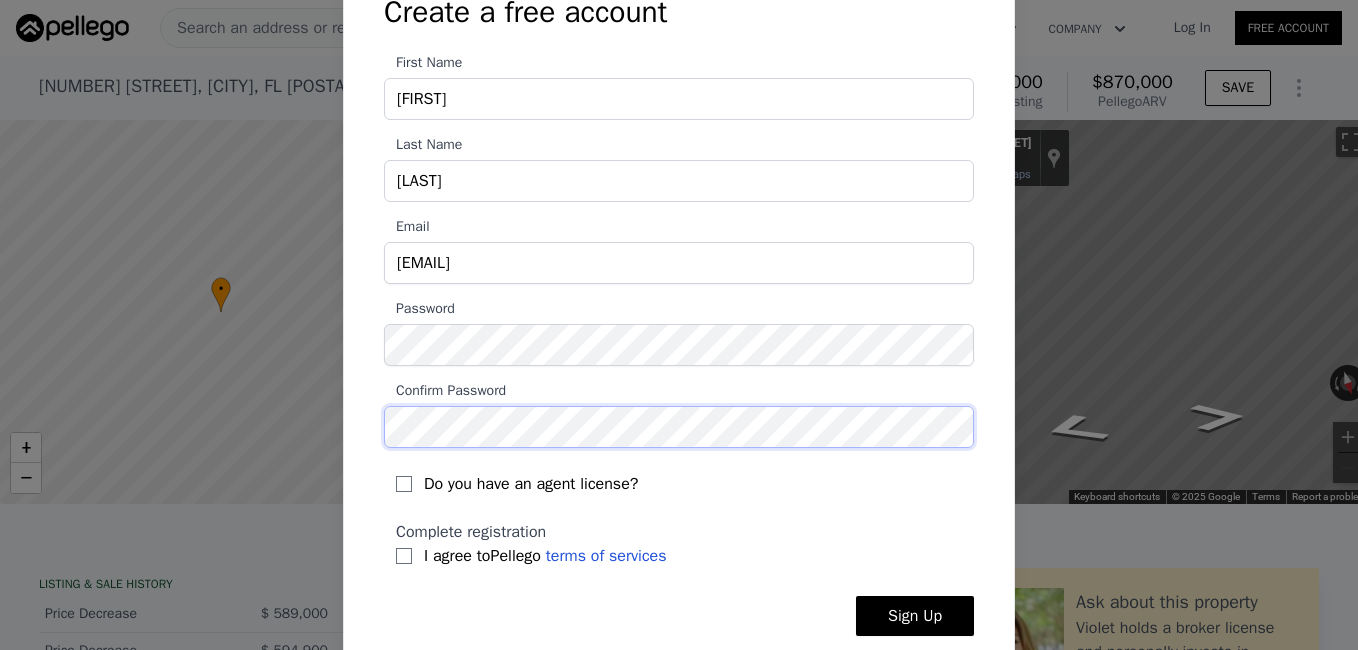 scroll, scrollTop: 110, scrollLeft: 0, axis: vertical 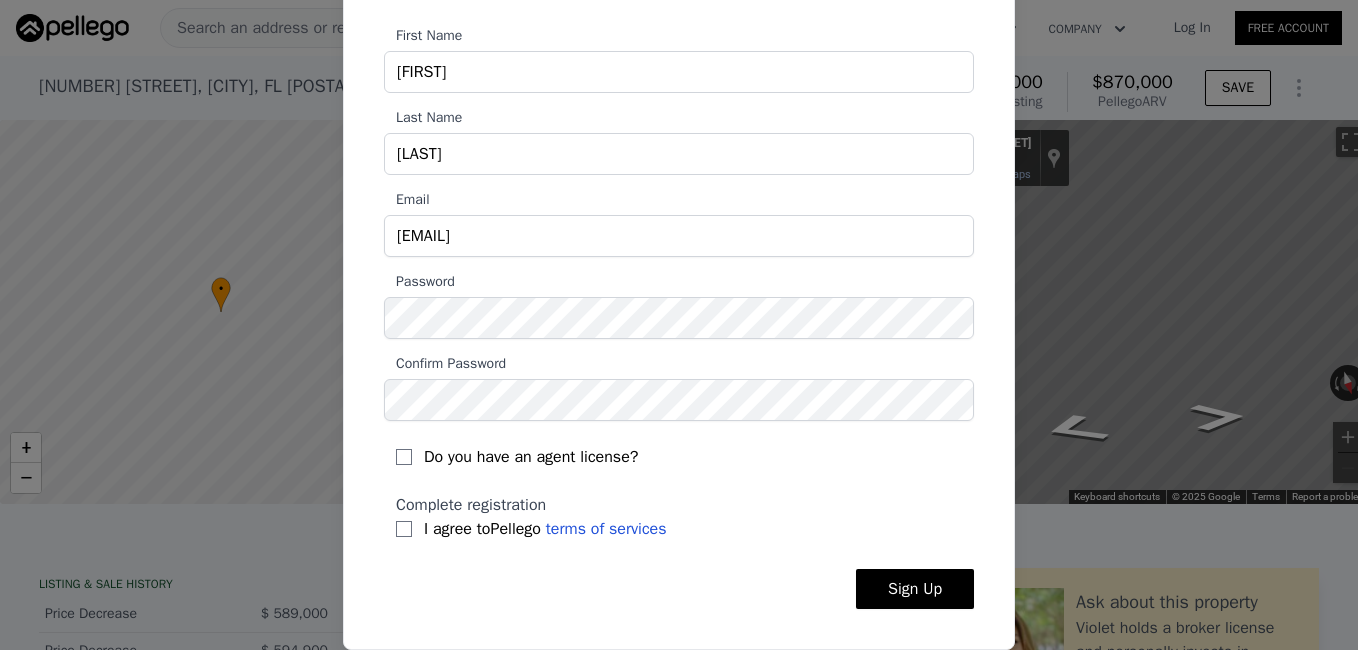 click on "I agree to  Pellego   terms of services" at bounding box center [545, 529] 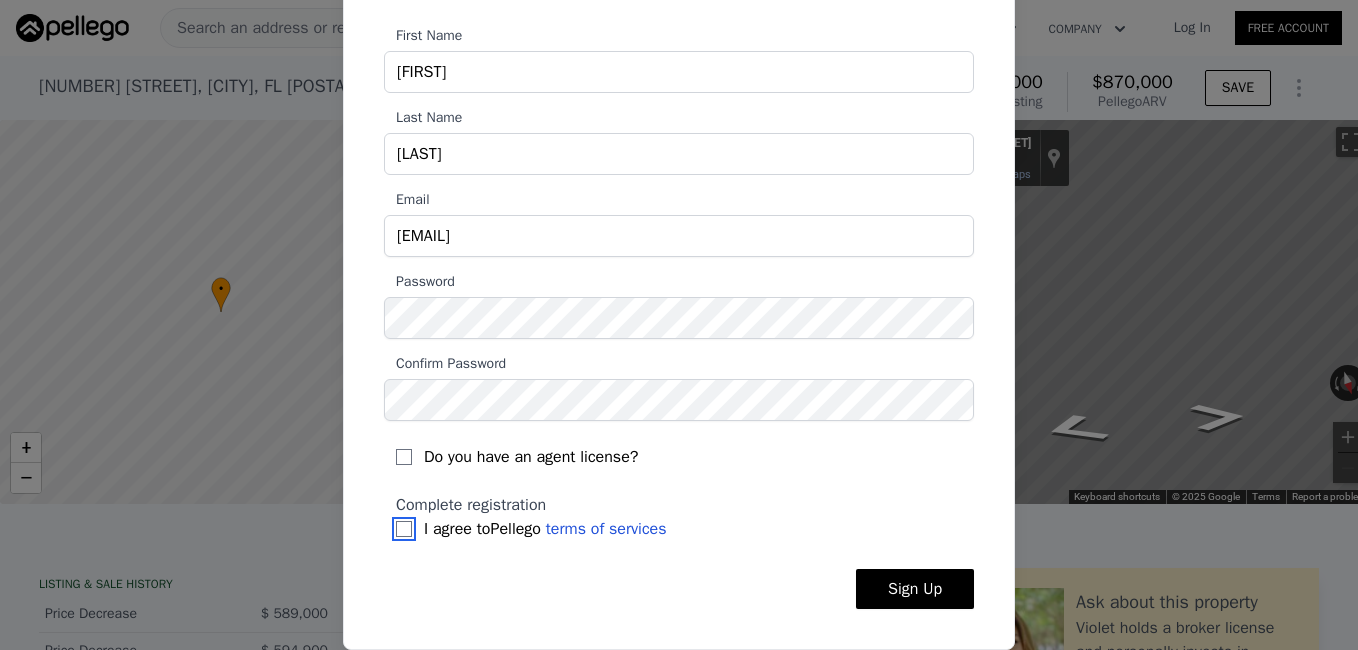 click on "I agree to  Pellego   terms of services" at bounding box center (404, 529) 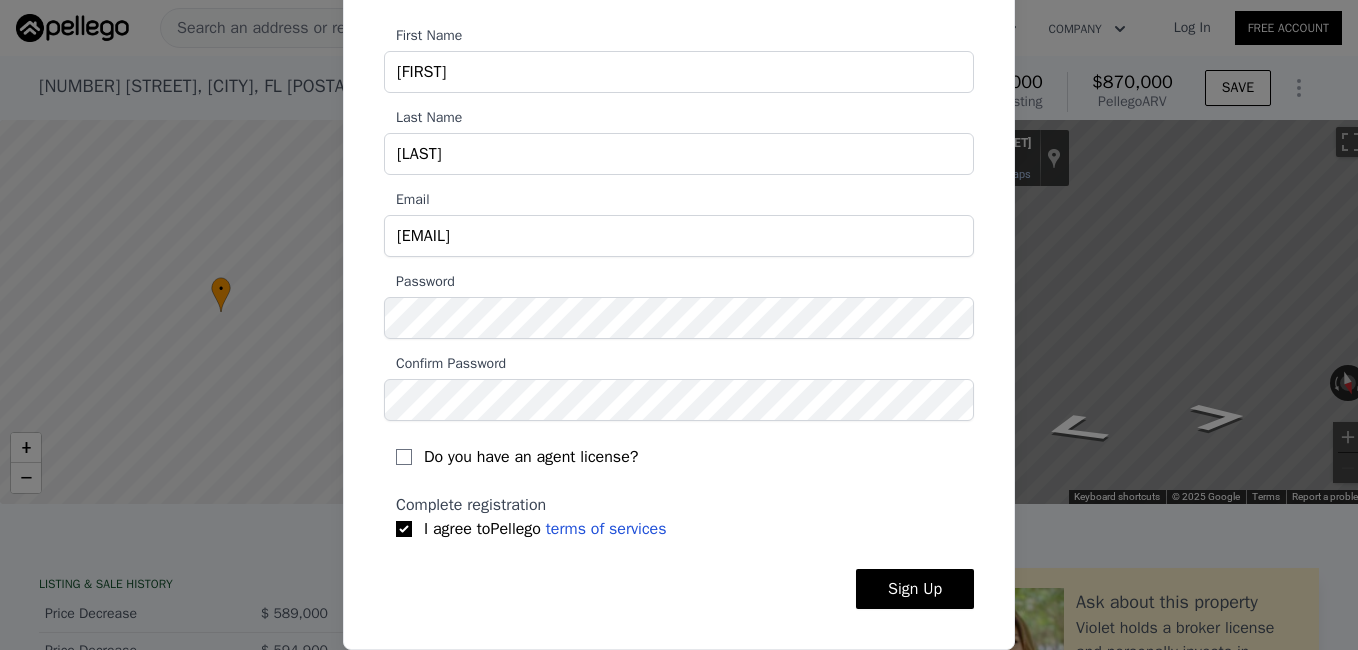 click on "Sign Up" at bounding box center (915, 589) 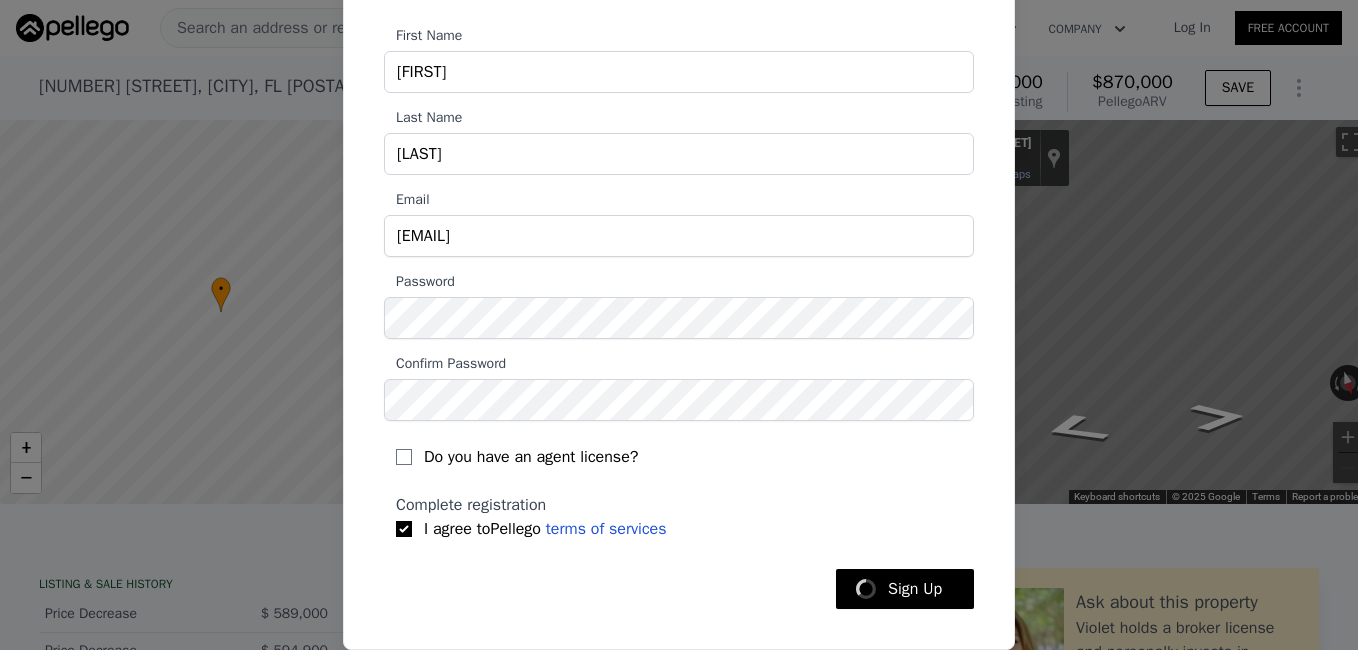 scroll, scrollTop: 0, scrollLeft: 0, axis: both 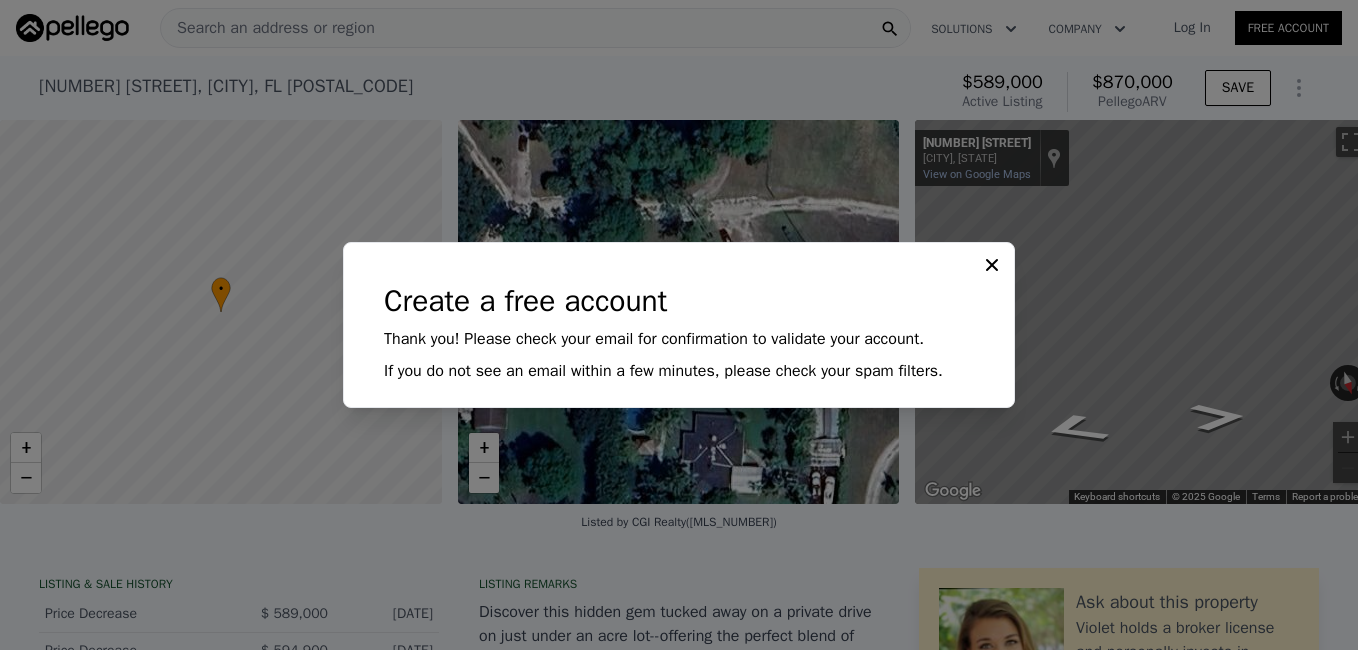 click 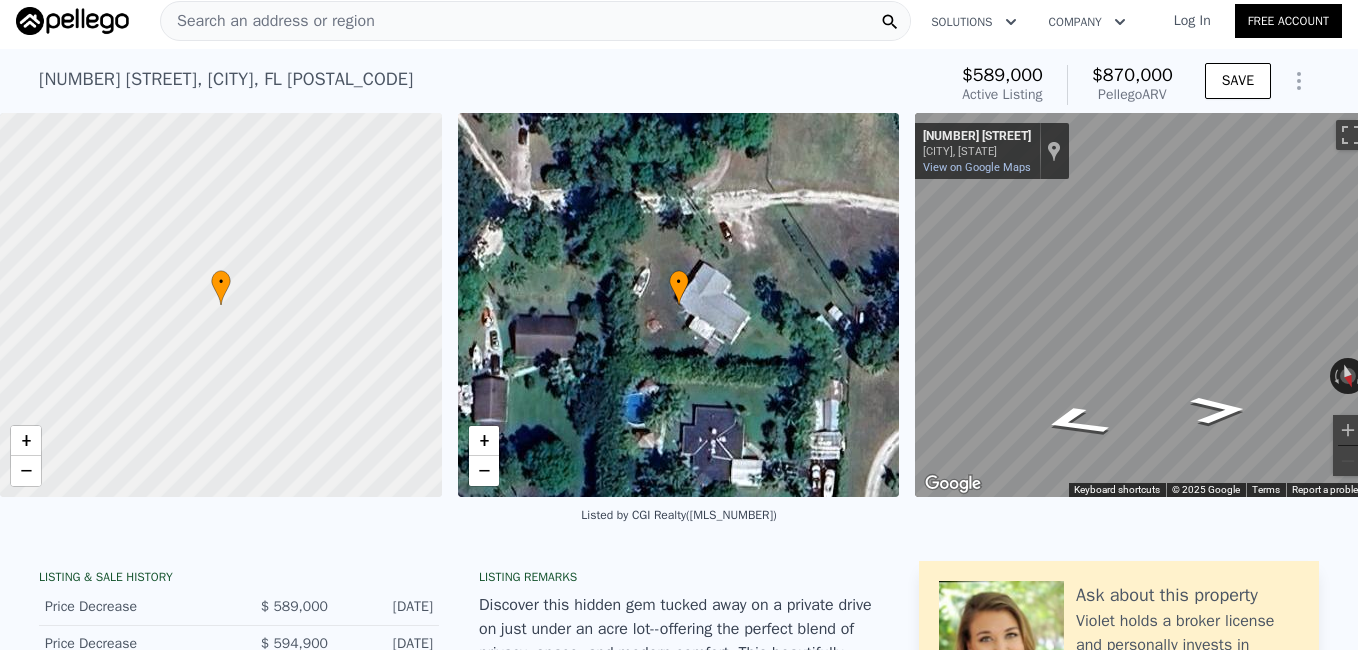 scroll, scrollTop: 0, scrollLeft: 0, axis: both 